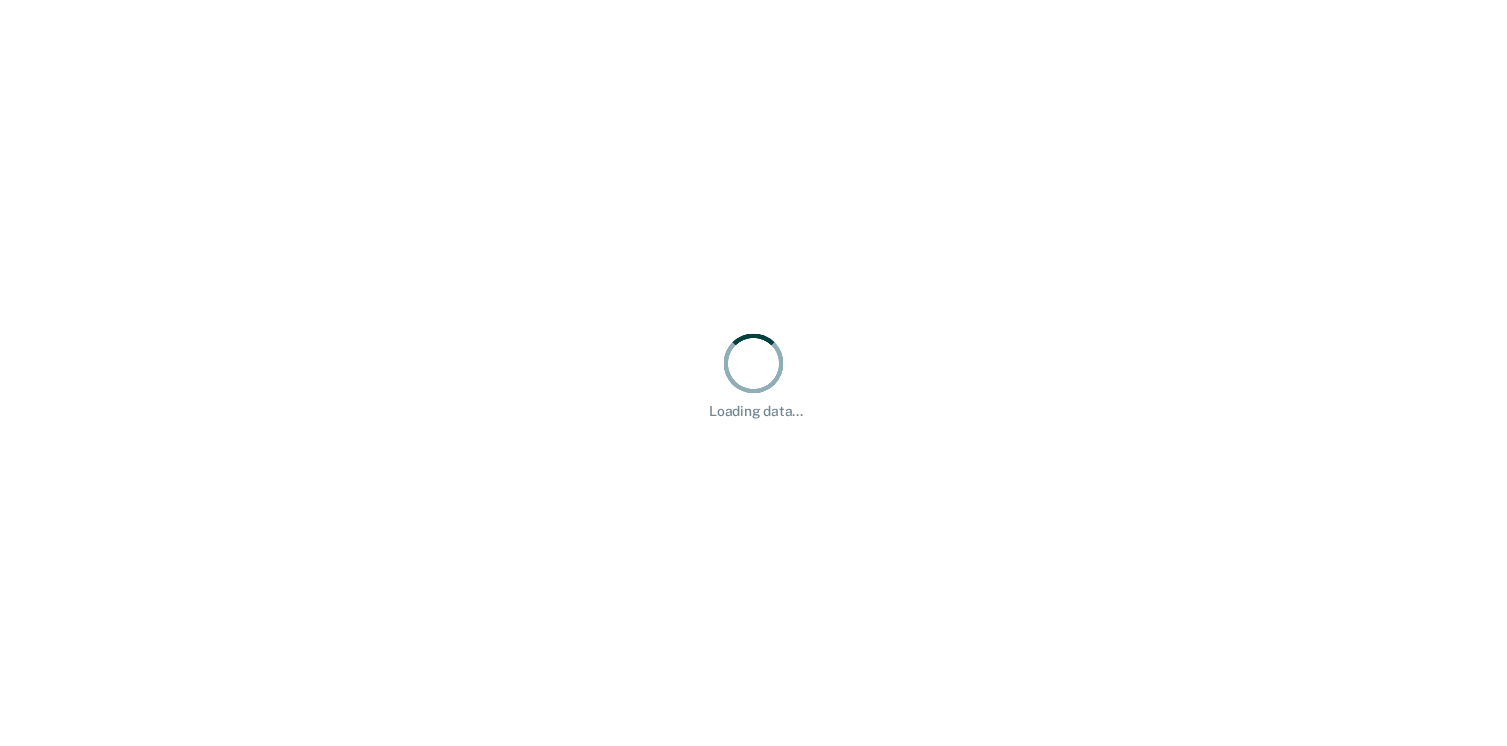scroll, scrollTop: 0, scrollLeft: 0, axis: both 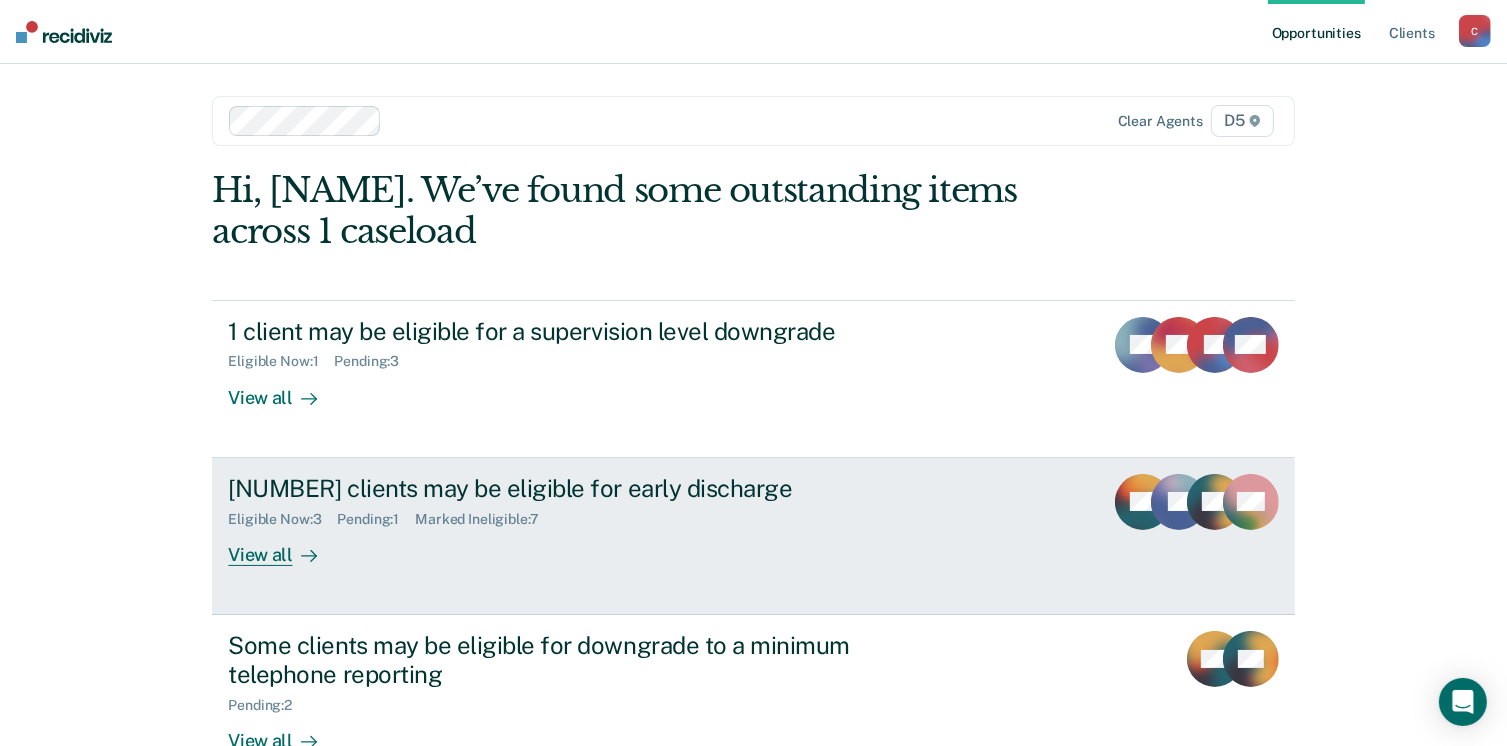 click on "[NUMBER] clients may be eligible for early discharge Eligible Now : [NUMBER] Pending : [NUMBER] Marked Ineligible : [NUMBER] View all" at bounding box center [603, 520] 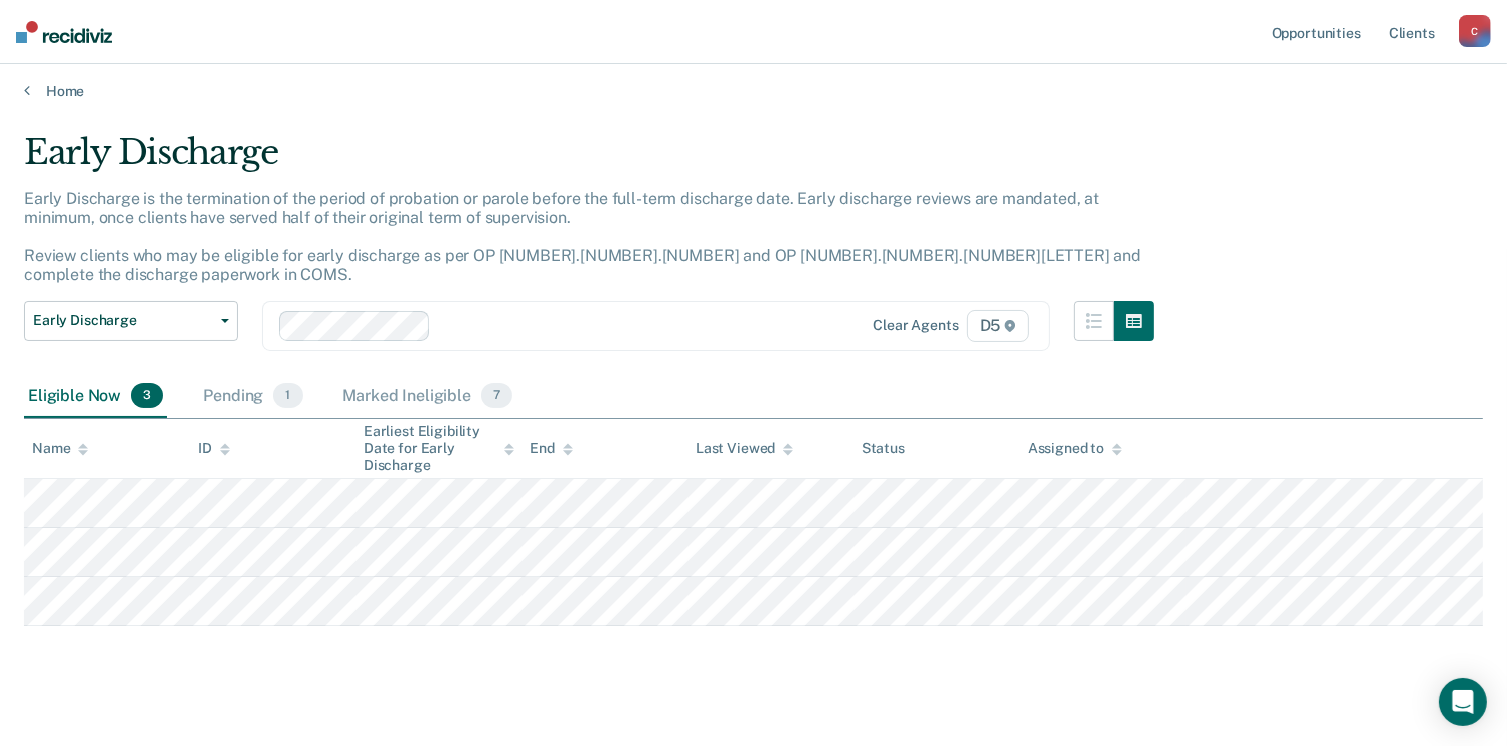 scroll, scrollTop: 8, scrollLeft: 0, axis: vertical 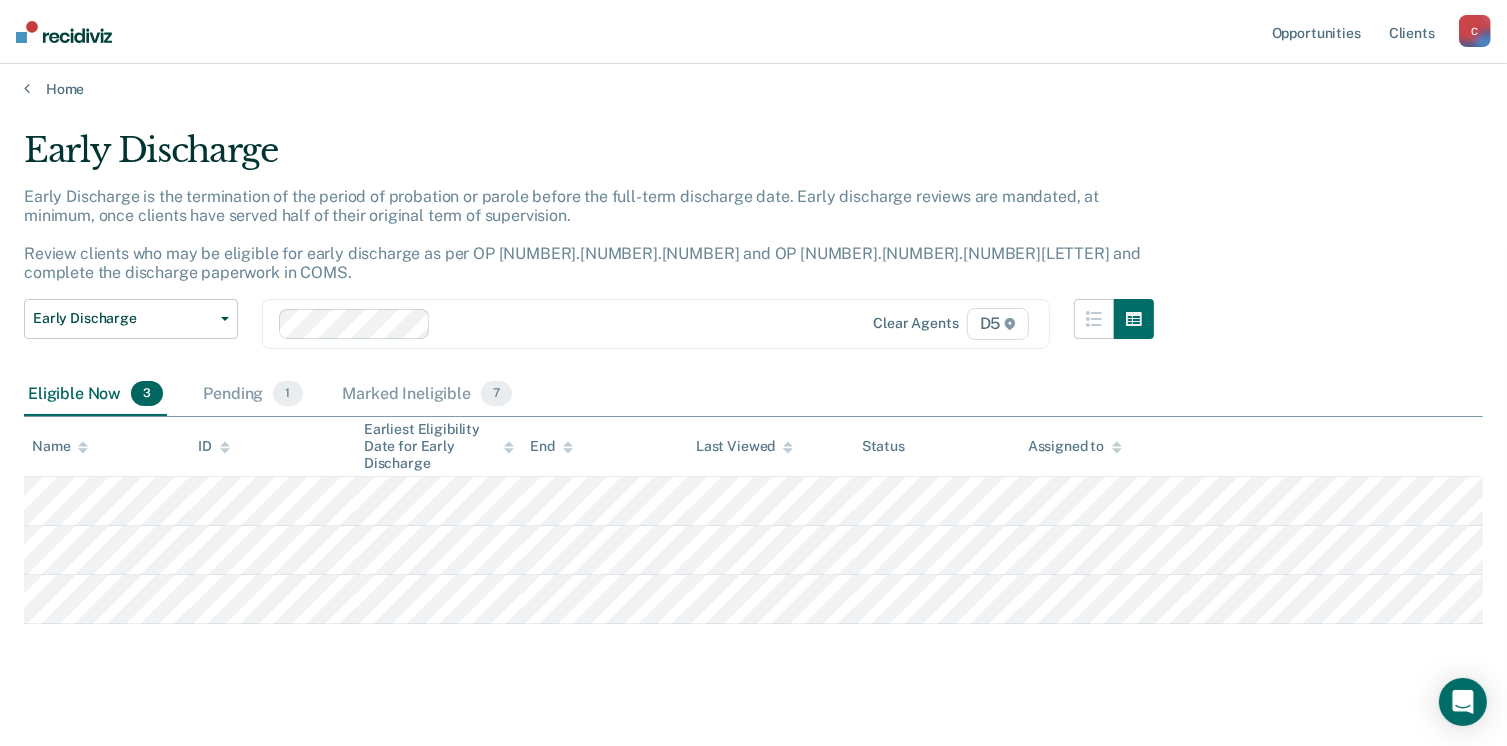 click on "Home" at bounding box center (753, 77) 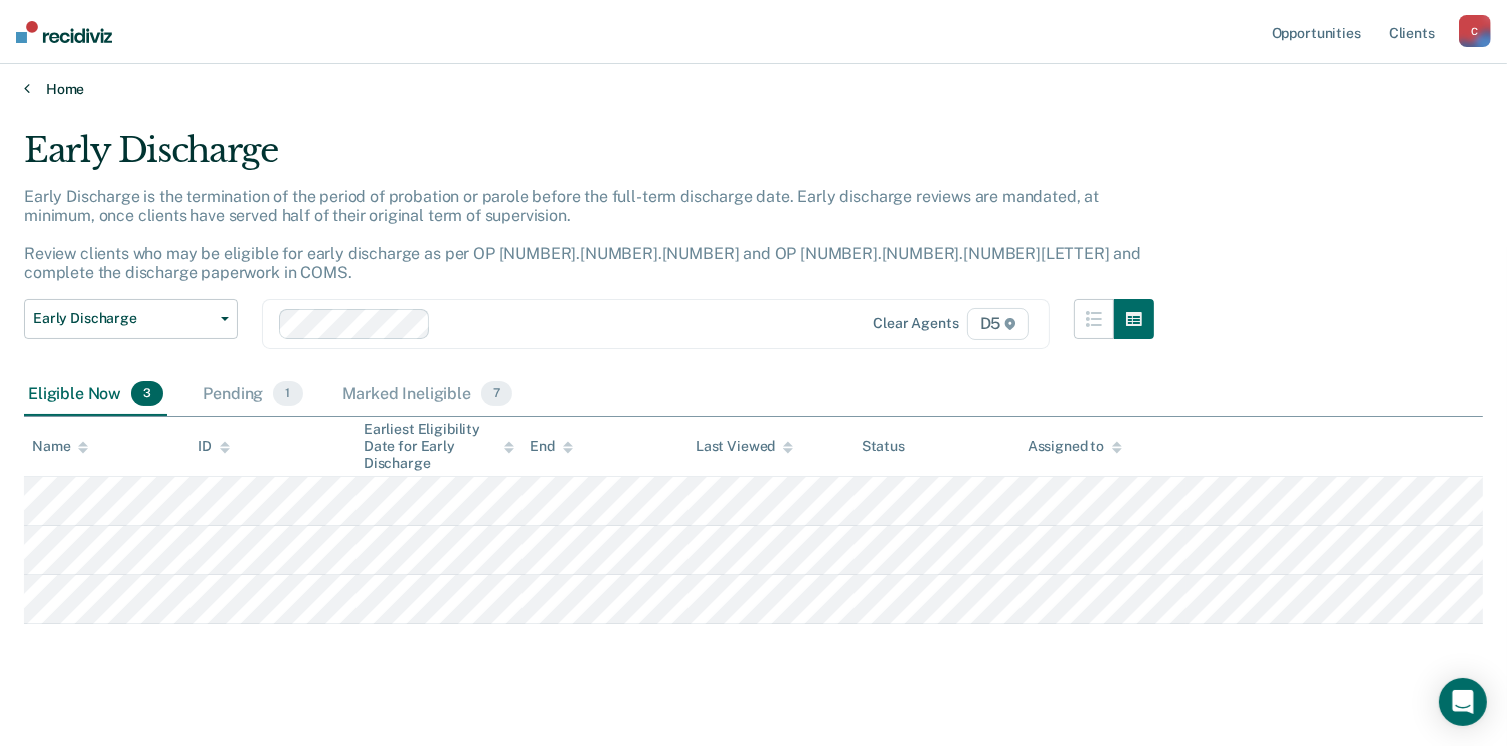 click at bounding box center (27, 88) 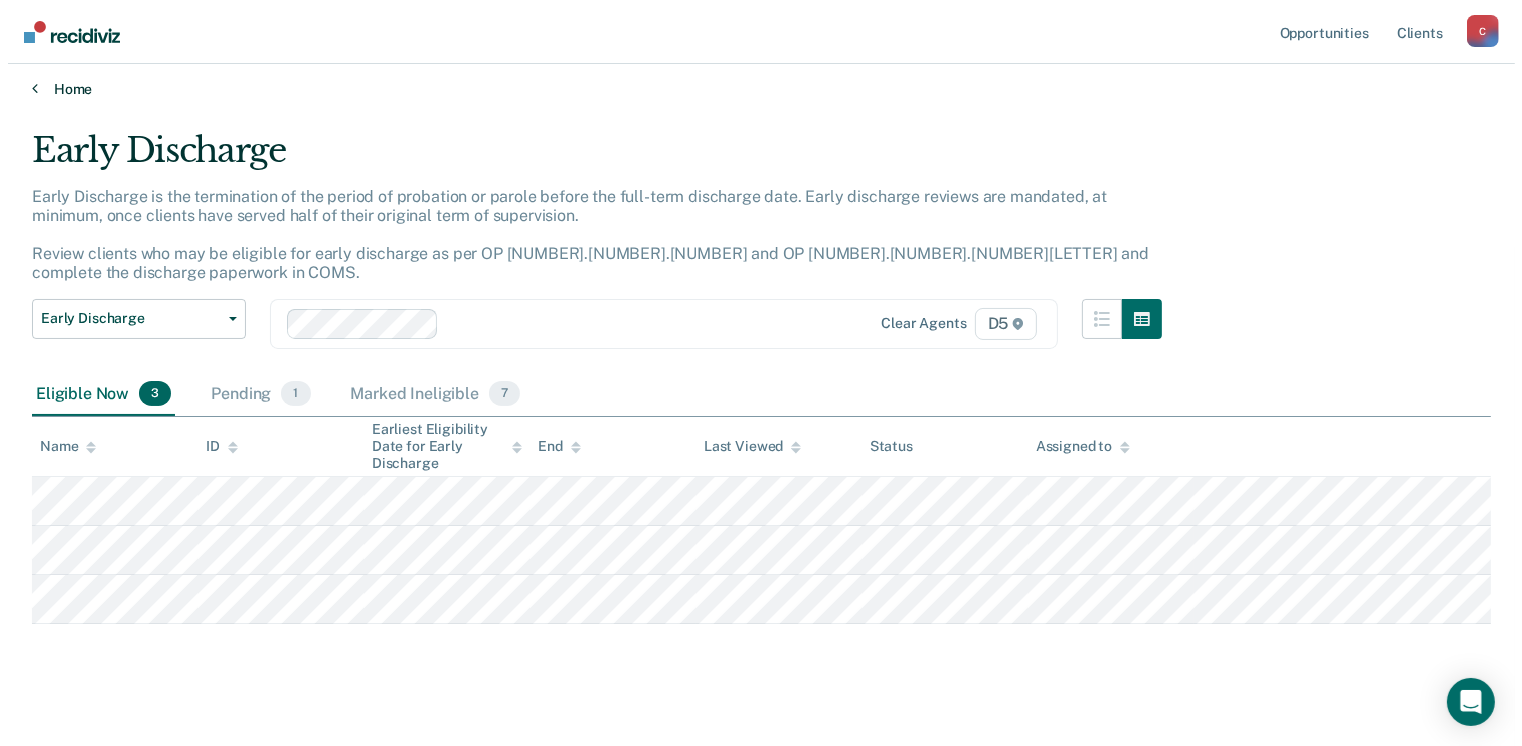 scroll, scrollTop: 0, scrollLeft: 0, axis: both 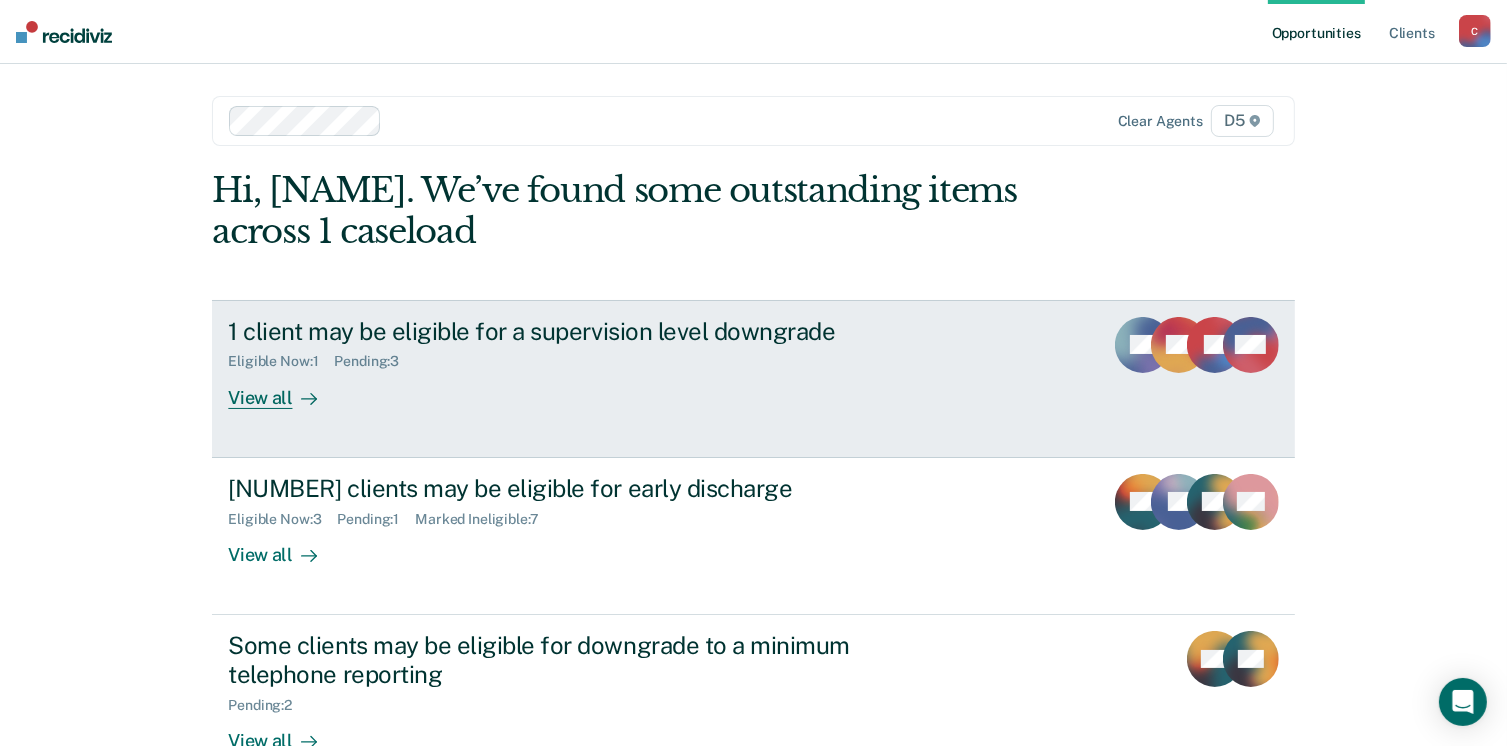 click on "[NUMBER] client may be eligible for a supervision level downgrade Eligible Now :  [NUMBER] Pending :  [NUMBER] View all" at bounding box center [603, 363] 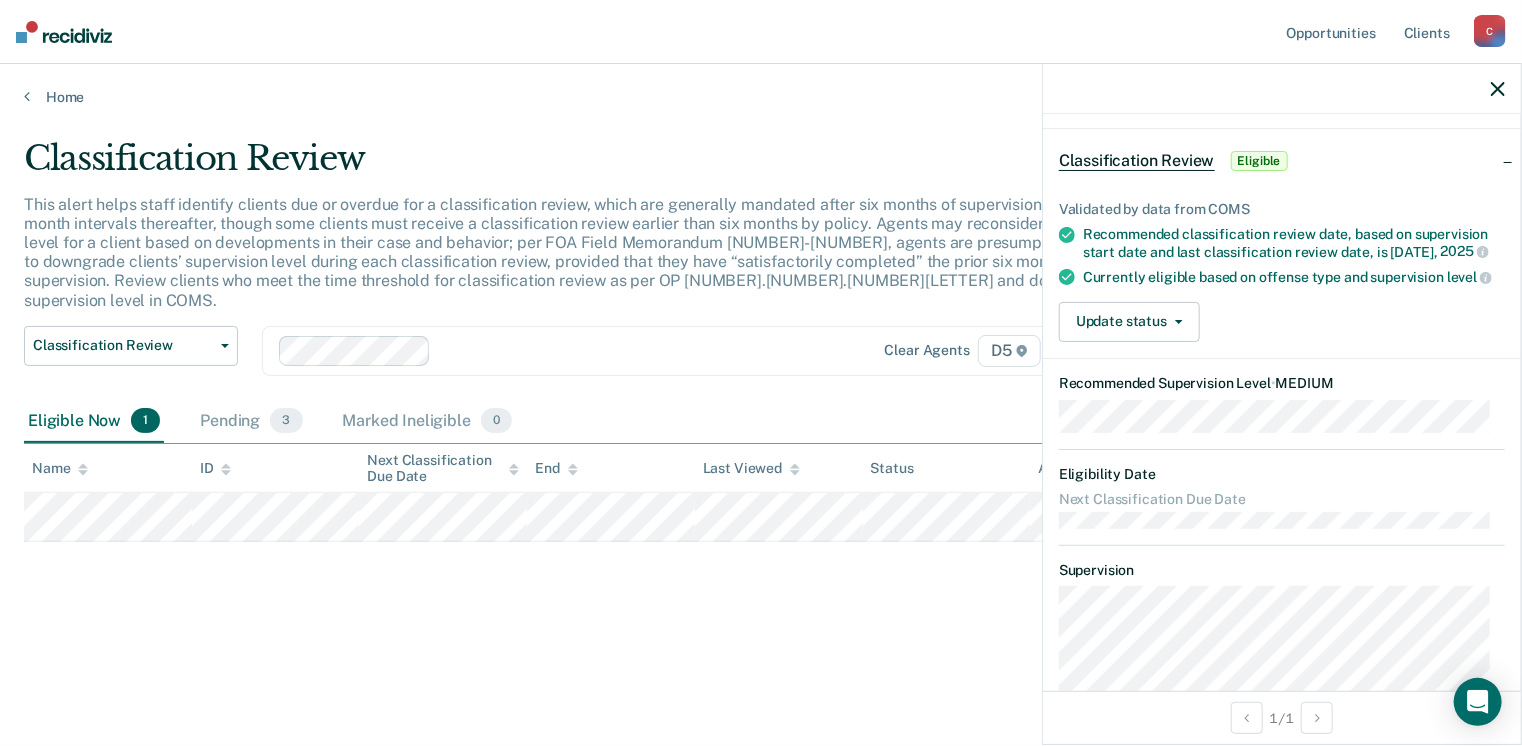 scroll, scrollTop: 0, scrollLeft: 0, axis: both 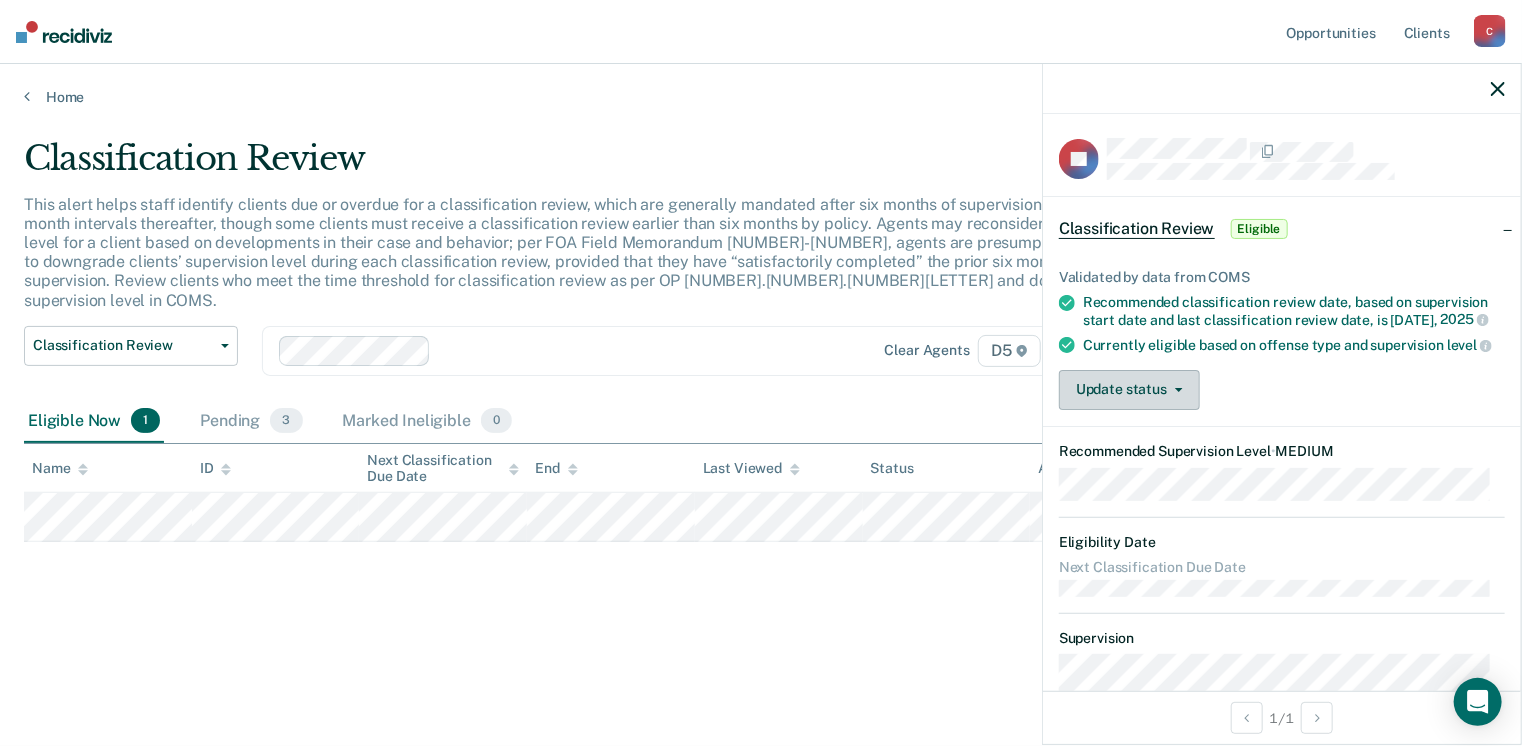 click on "Update status" at bounding box center [1129, 390] 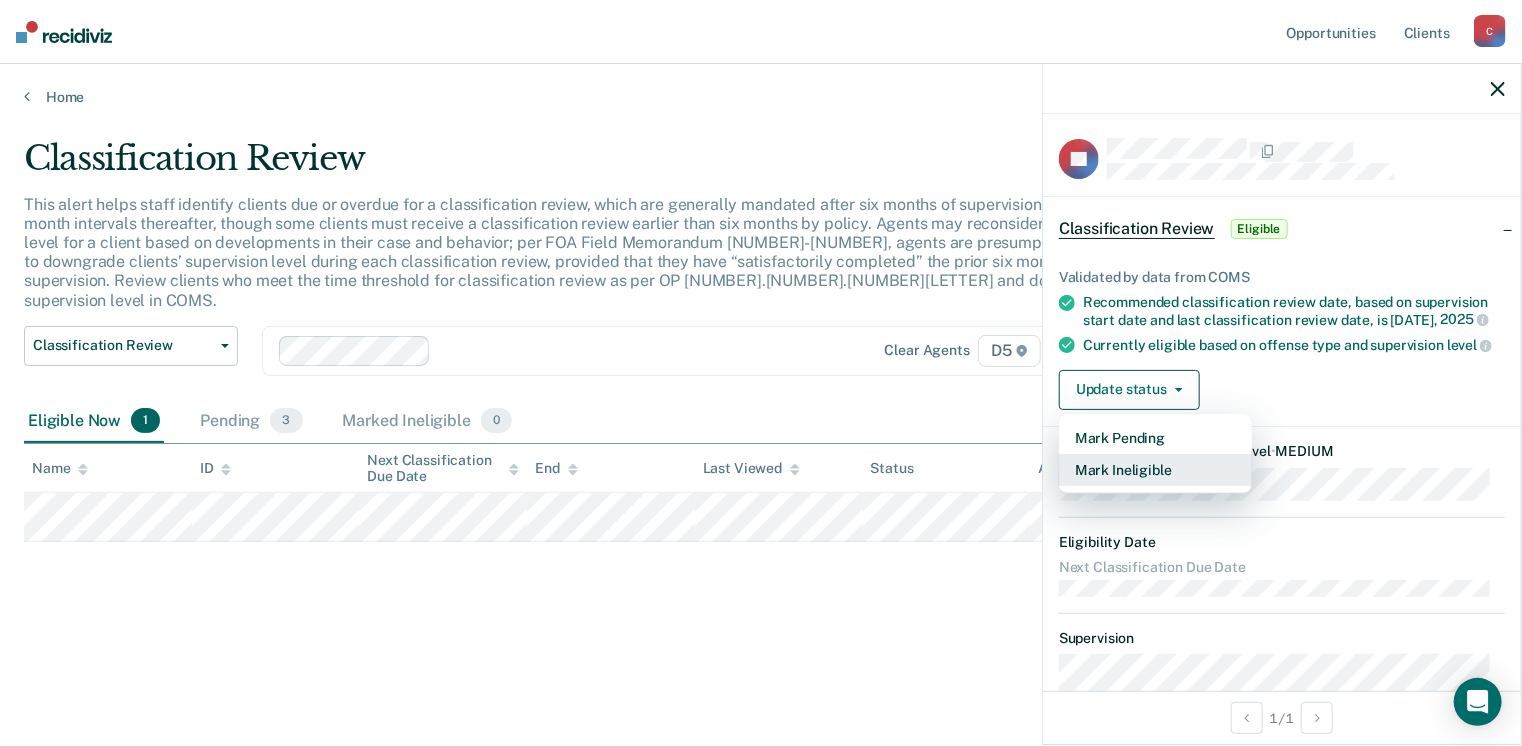 click on "Mark Ineligible" at bounding box center (1155, 470) 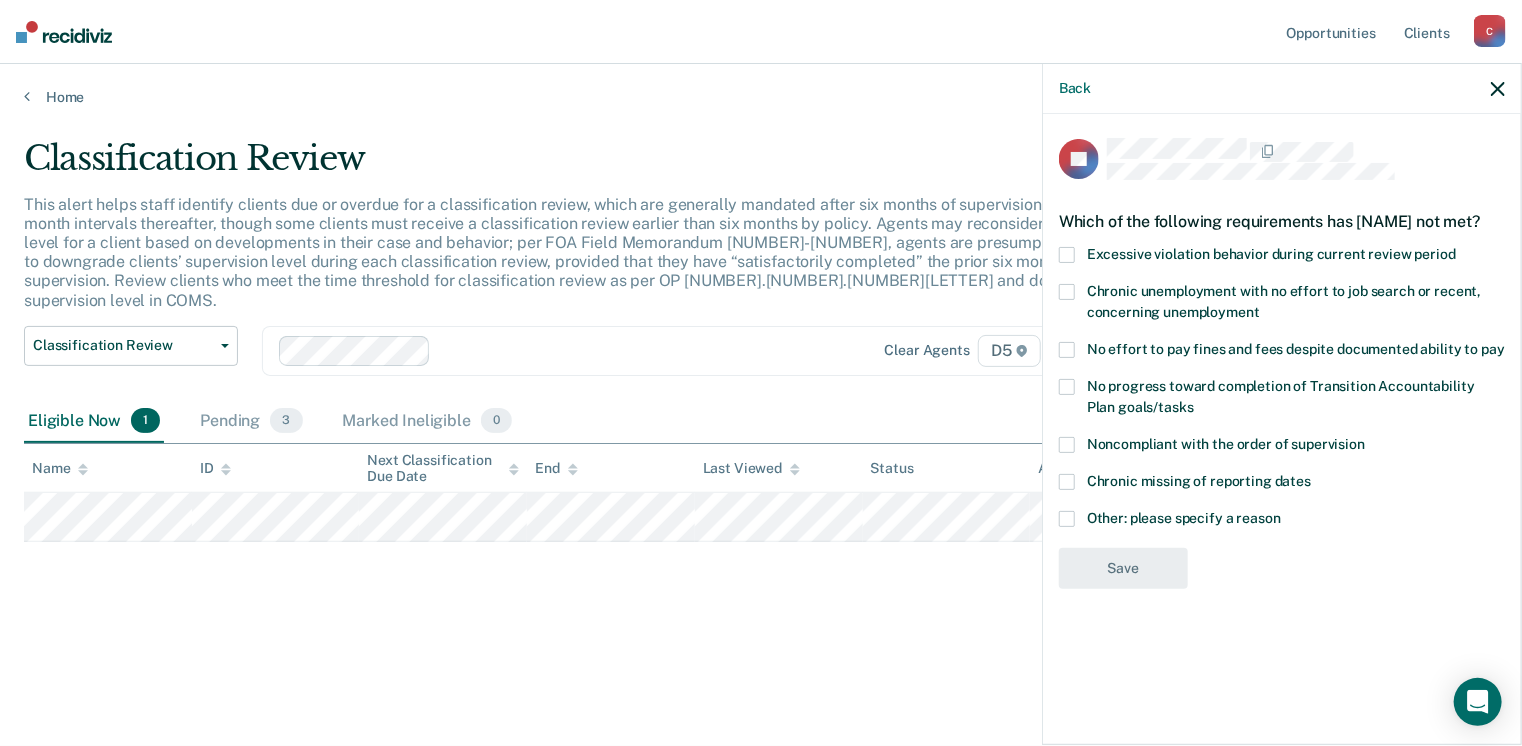 click on "Other: please specify a reason" at bounding box center [1282, 521] 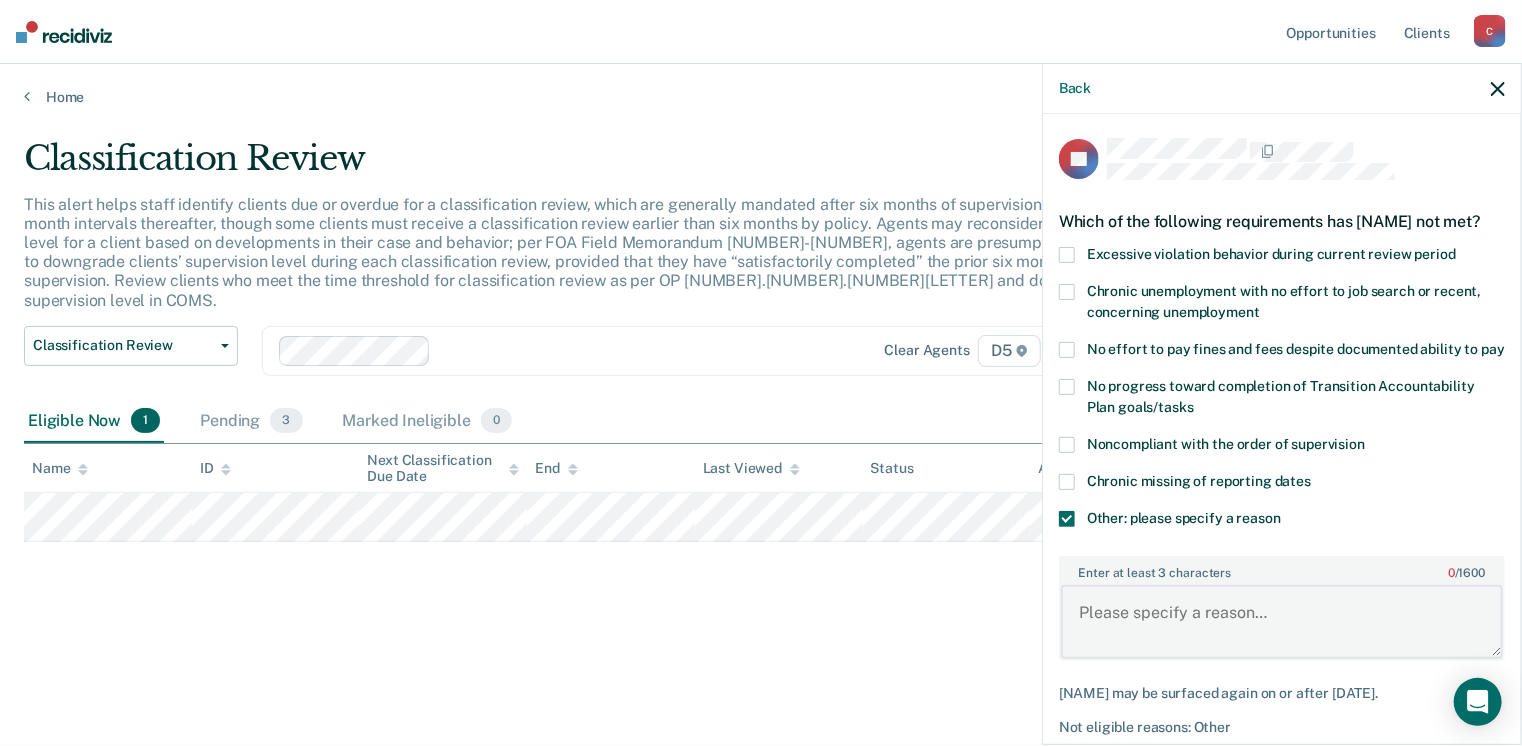 click on "Enter at least 3 characters 0  /  1600" at bounding box center [1282, 622] 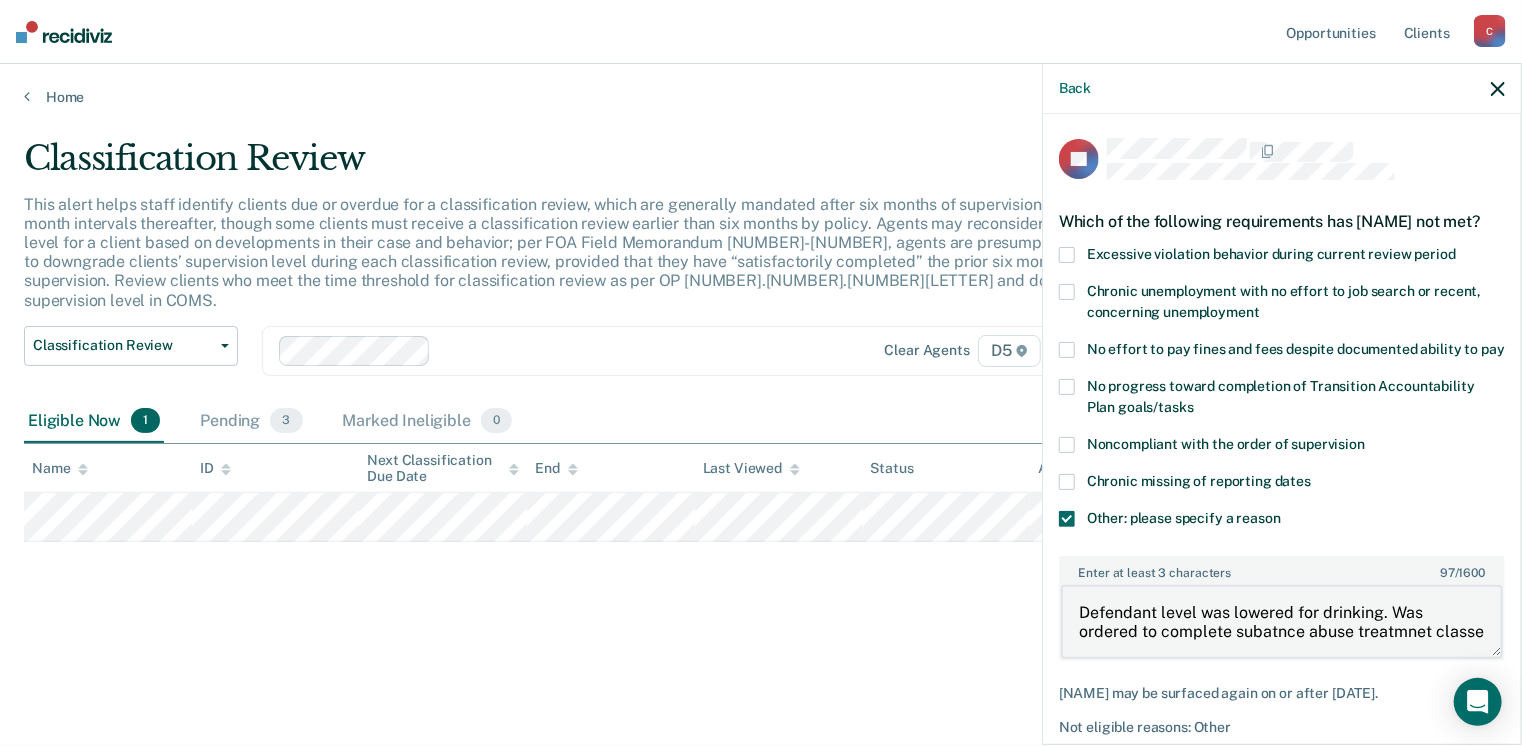 scroll, scrollTop: 4, scrollLeft: 0, axis: vertical 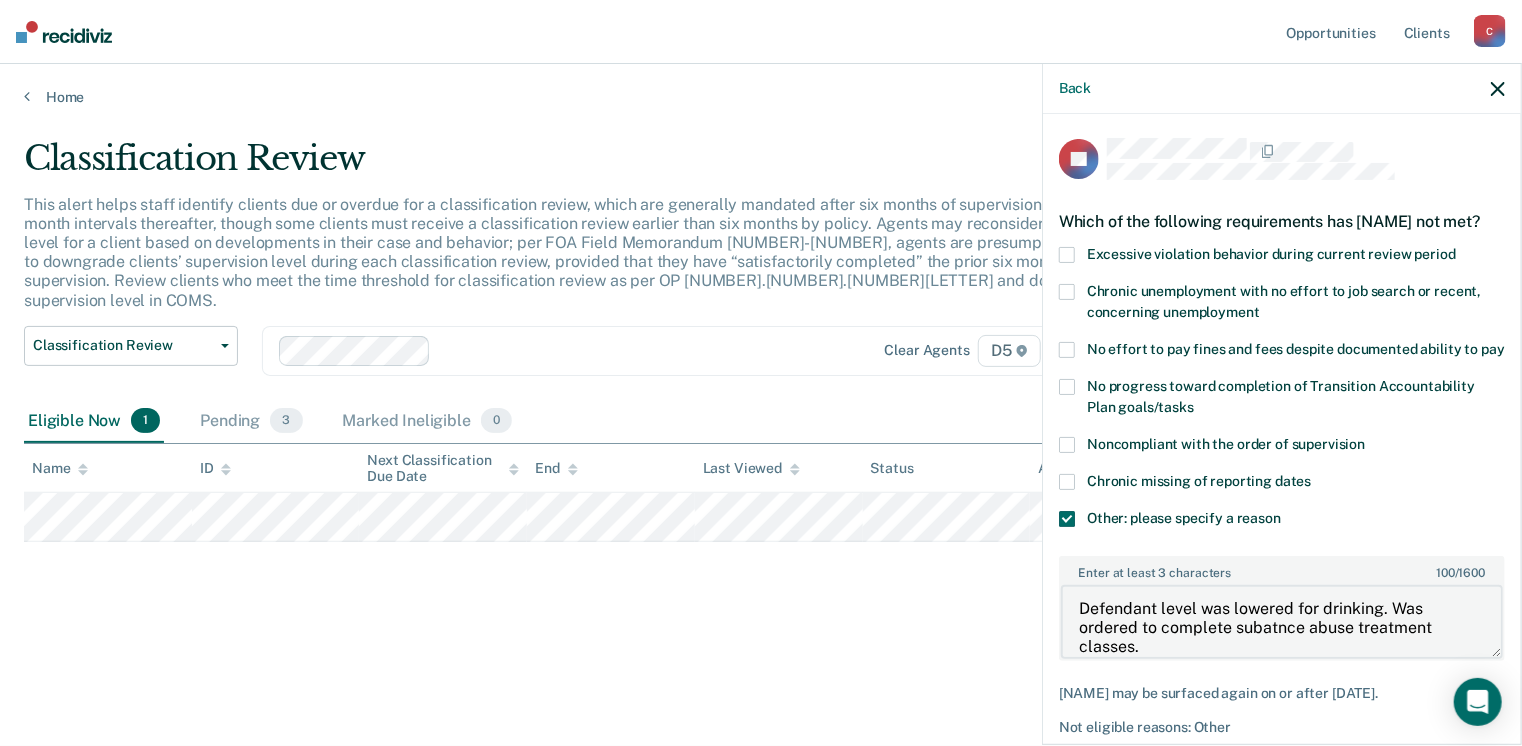 click on "Defendant level was lowered for drinking. Was ordered to complete subatnce abuse treatment classes." at bounding box center [1282, 622] 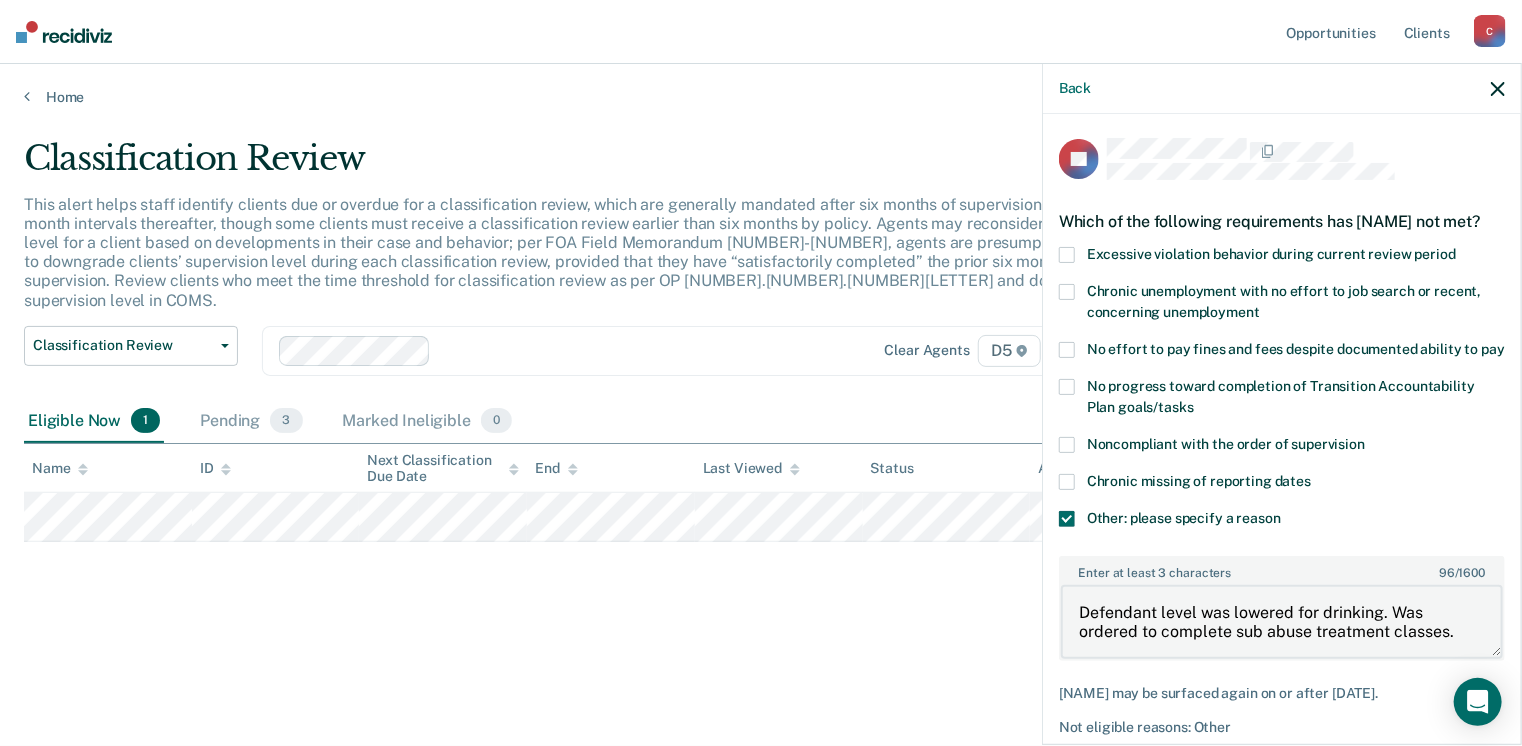 scroll, scrollTop: 0, scrollLeft: 0, axis: both 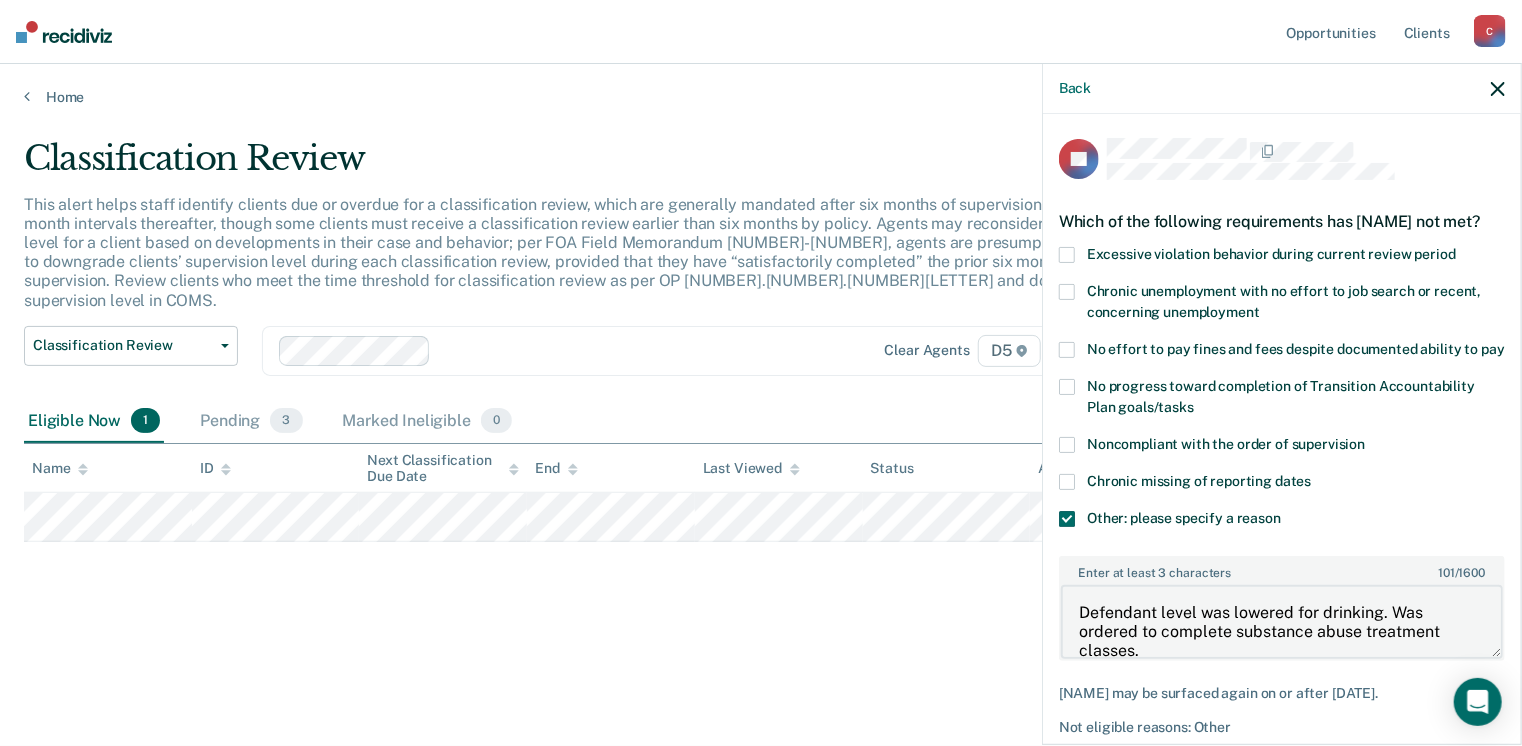 click on "Defendant level was lowered for drinking. Was ordered to complete substance abuse treatment classes." at bounding box center (1282, 622) 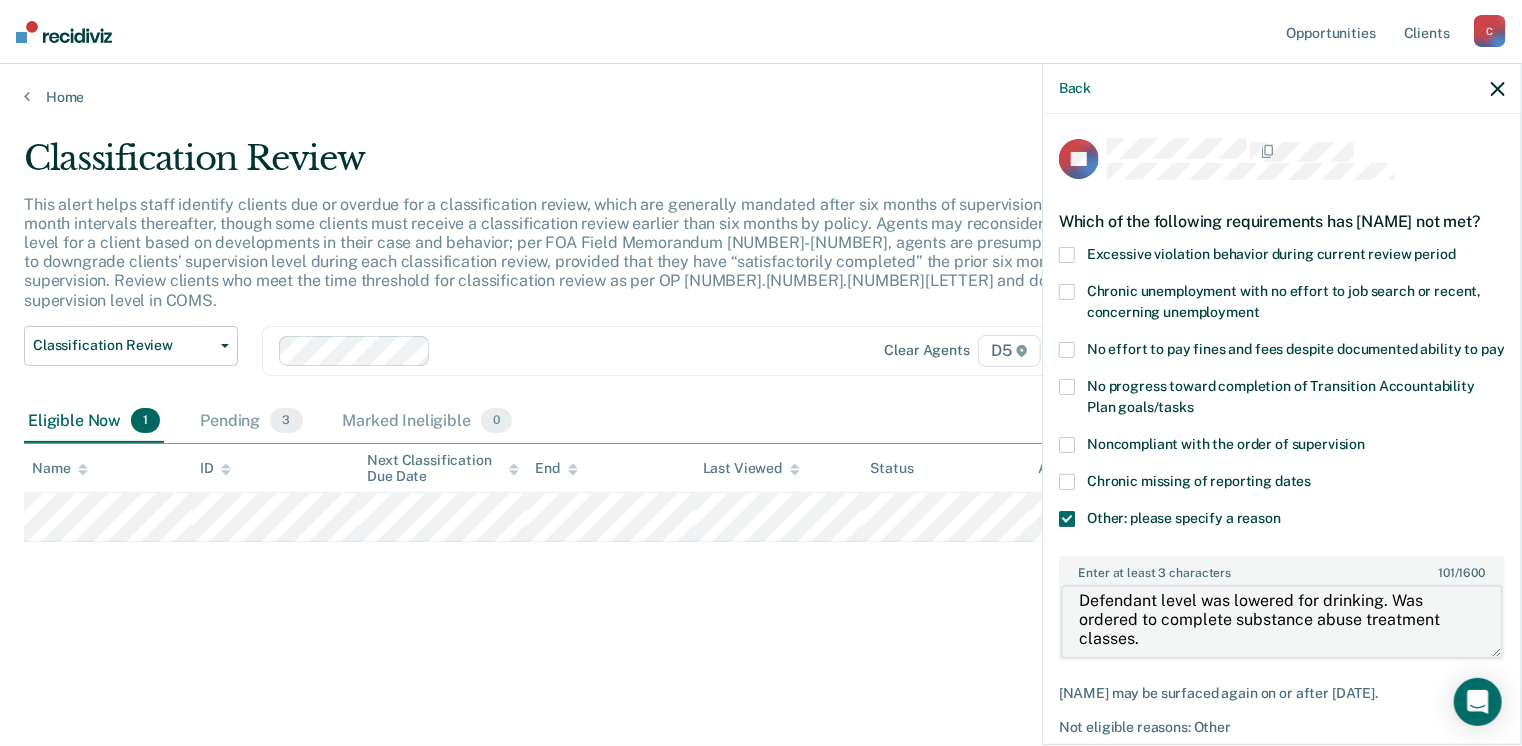 scroll, scrollTop: 19, scrollLeft: 0, axis: vertical 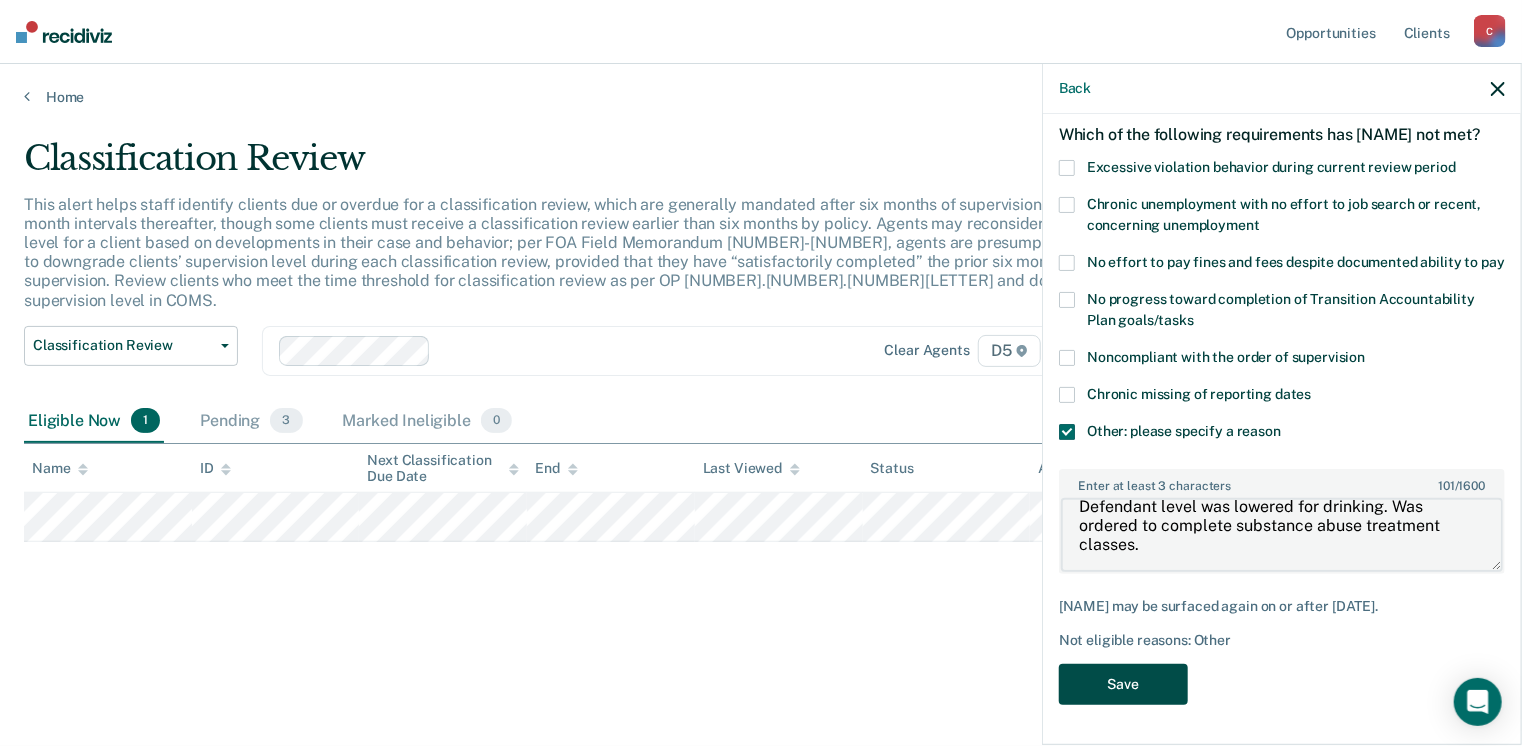 type on "Defendant level was lowered for drinking. Was ordered to complete substance abuse treatment classes." 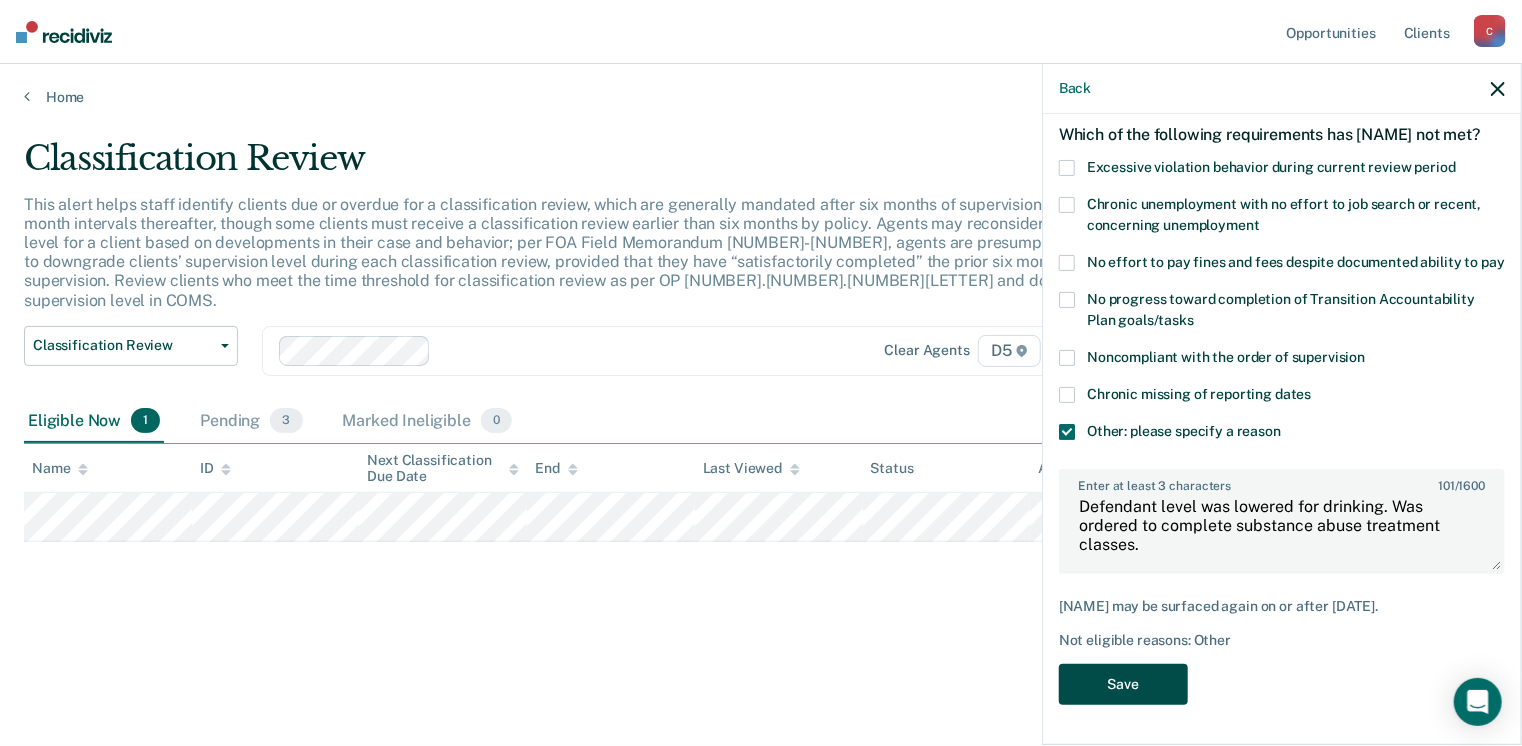 click on "Save" at bounding box center (1123, 684) 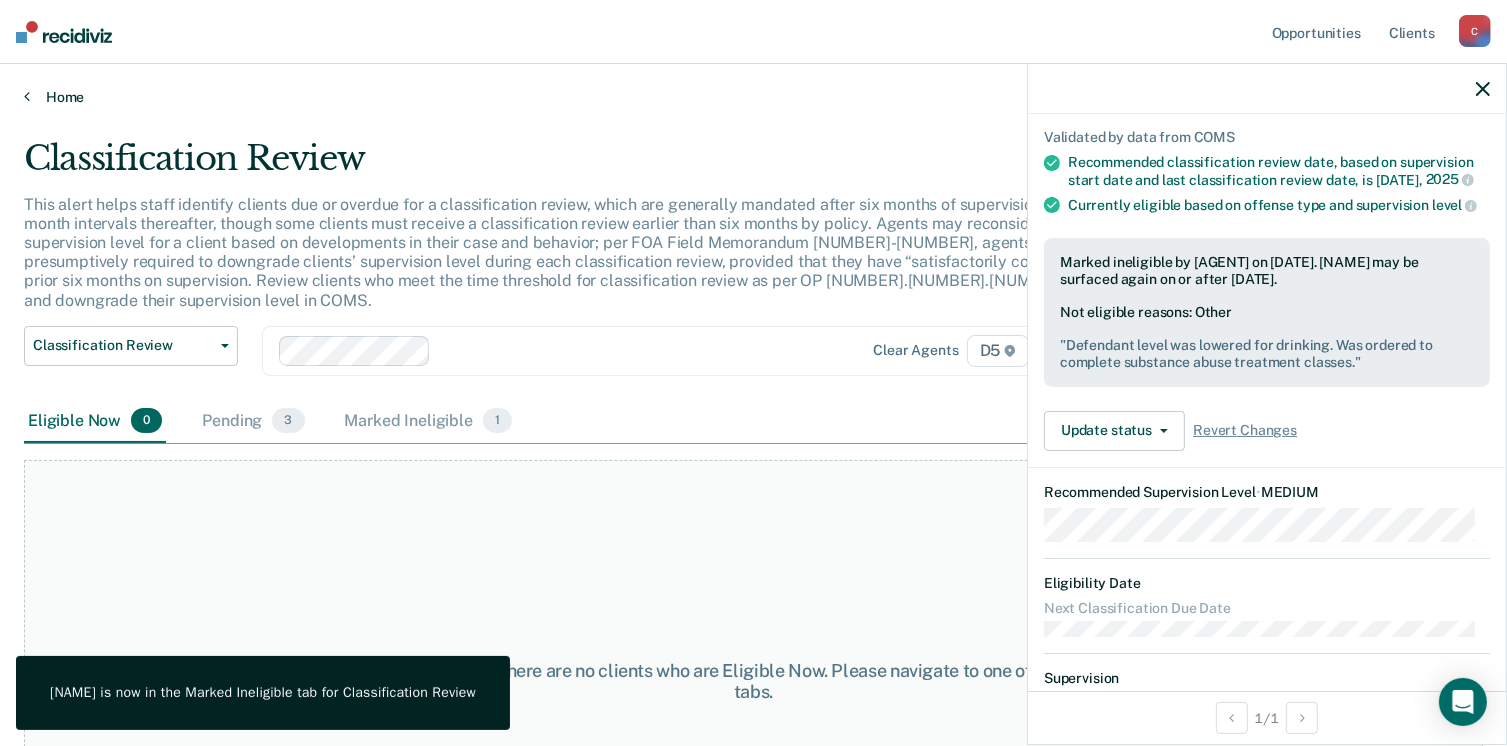 click at bounding box center (27, 96) 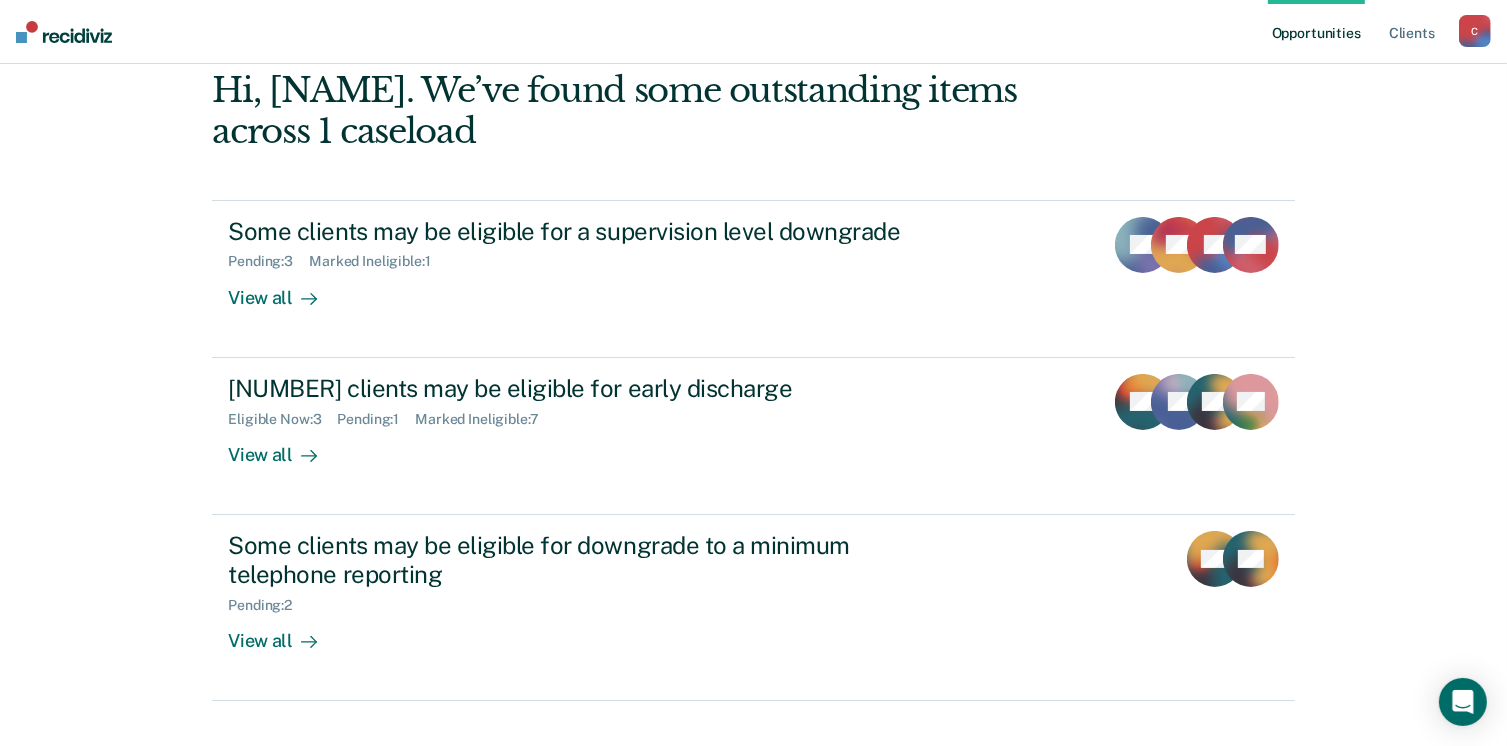 scroll, scrollTop: 133, scrollLeft: 0, axis: vertical 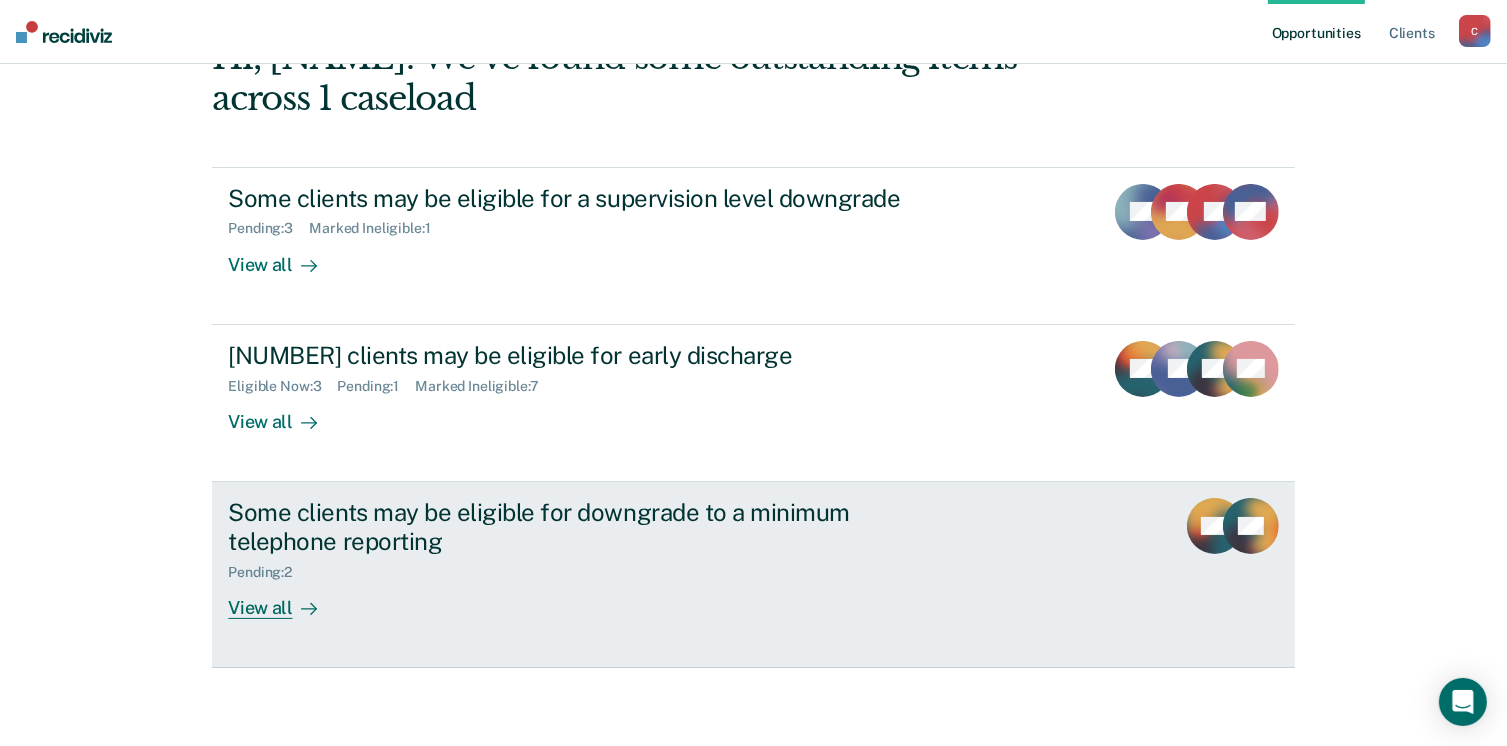 click at bounding box center (313, 608) 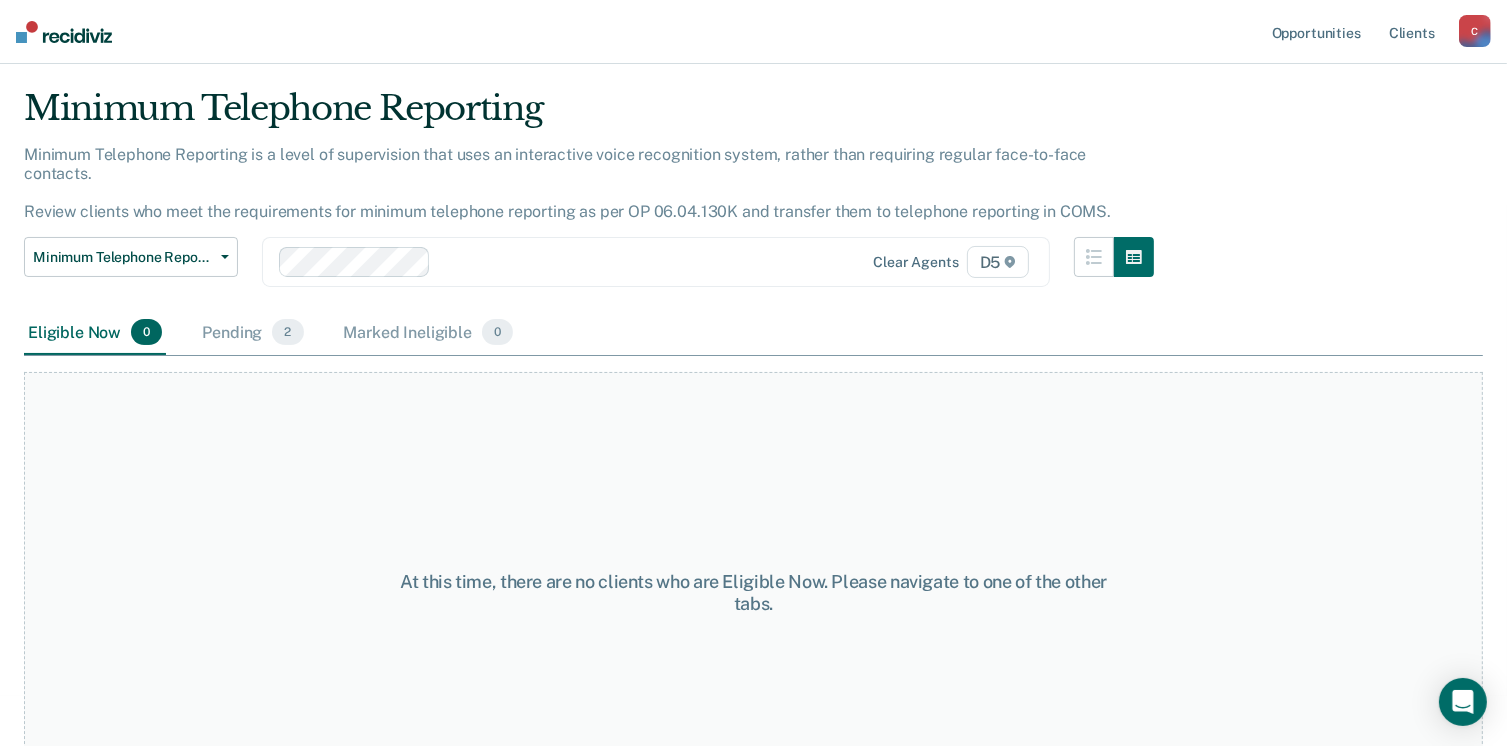 scroll, scrollTop: 96, scrollLeft: 0, axis: vertical 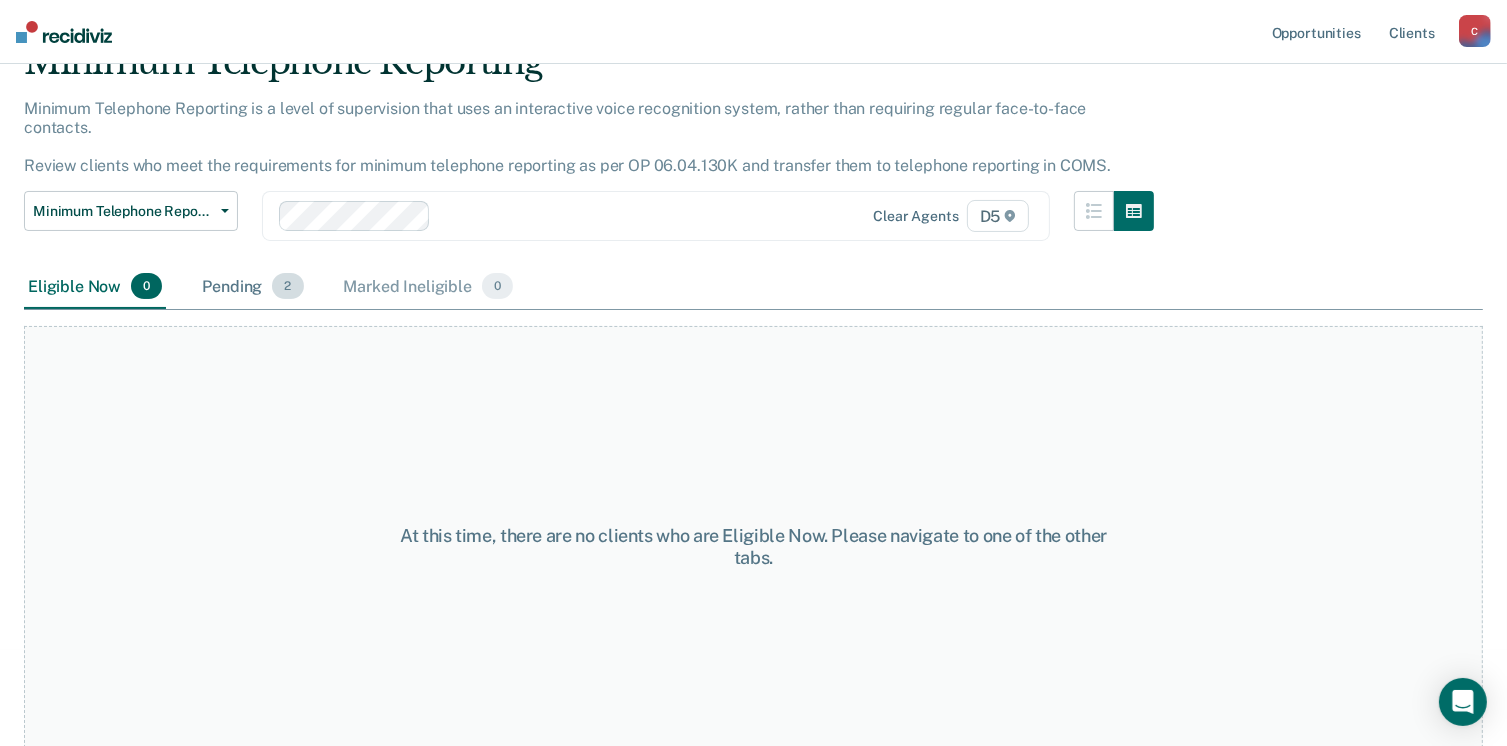 click on "Pending 2" at bounding box center (252, 287) 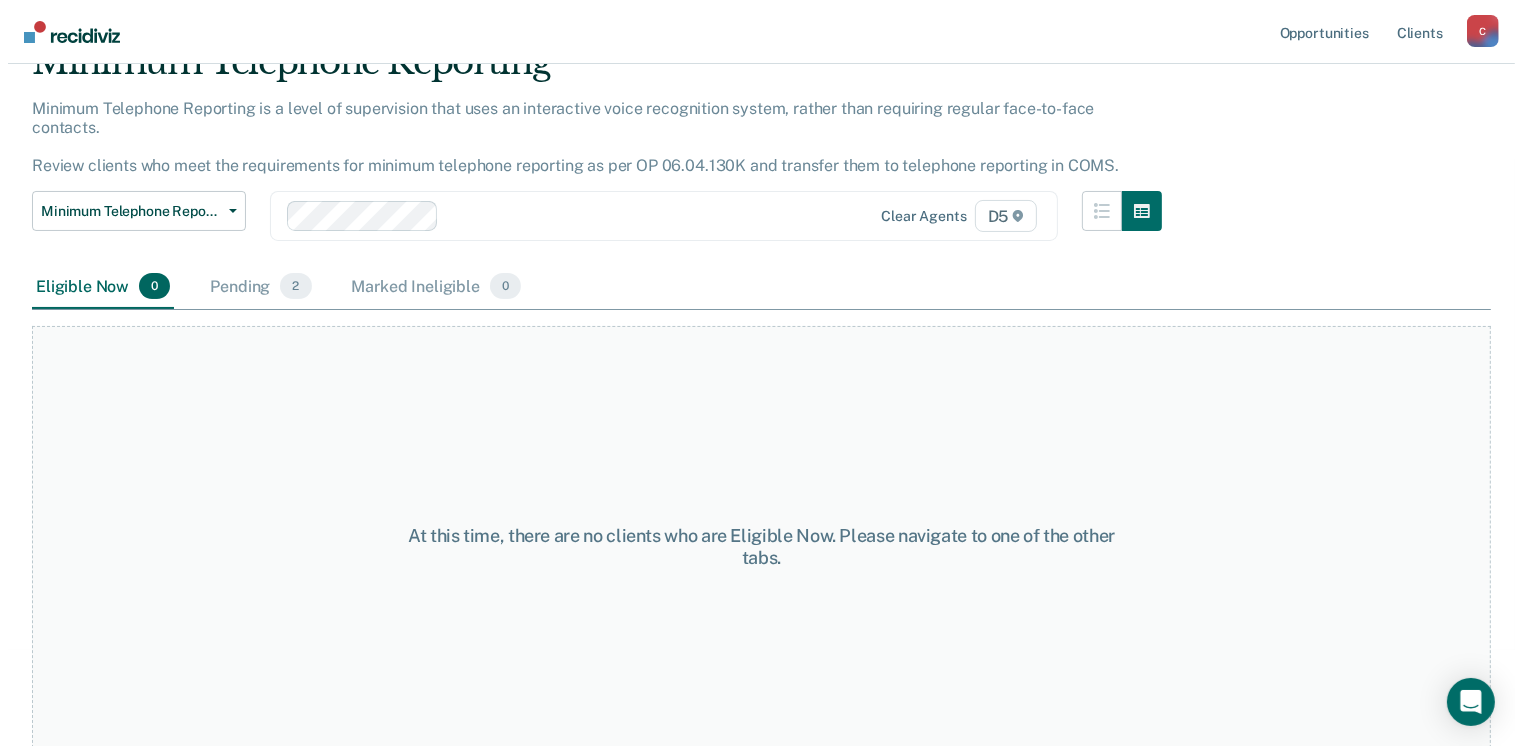 scroll, scrollTop: 0, scrollLeft: 0, axis: both 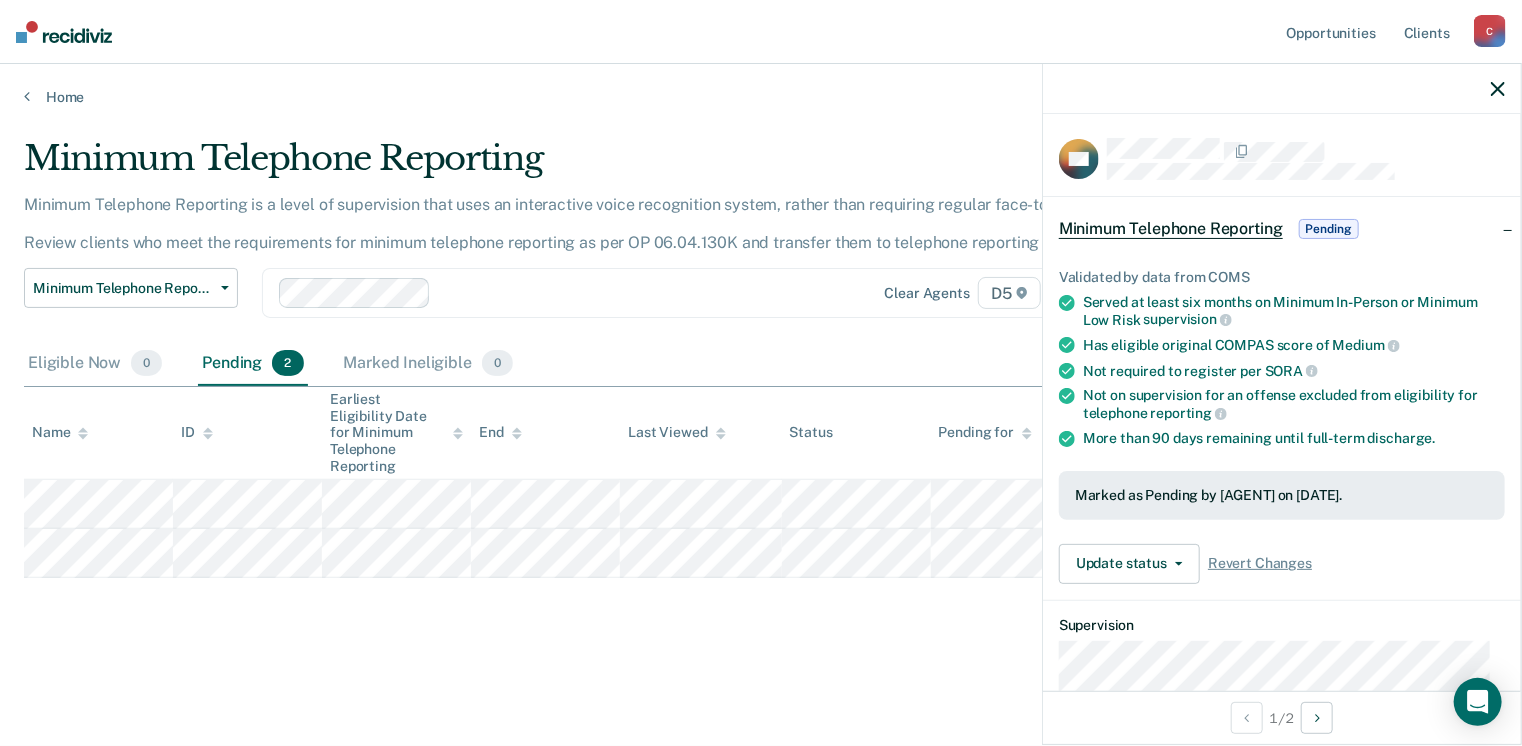 click at bounding box center [1498, 89] 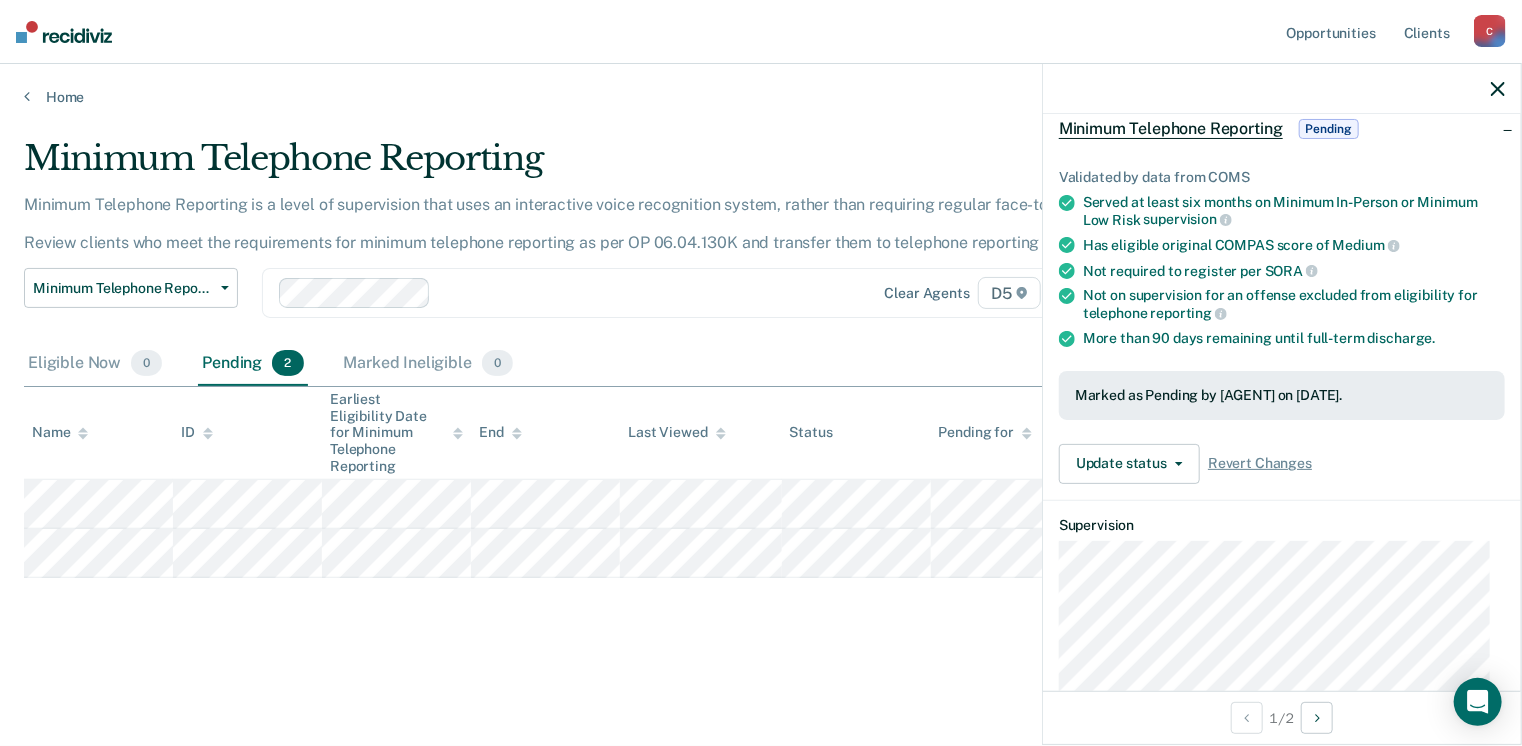 scroll, scrollTop: 200, scrollLeft: 0, axis: vertical 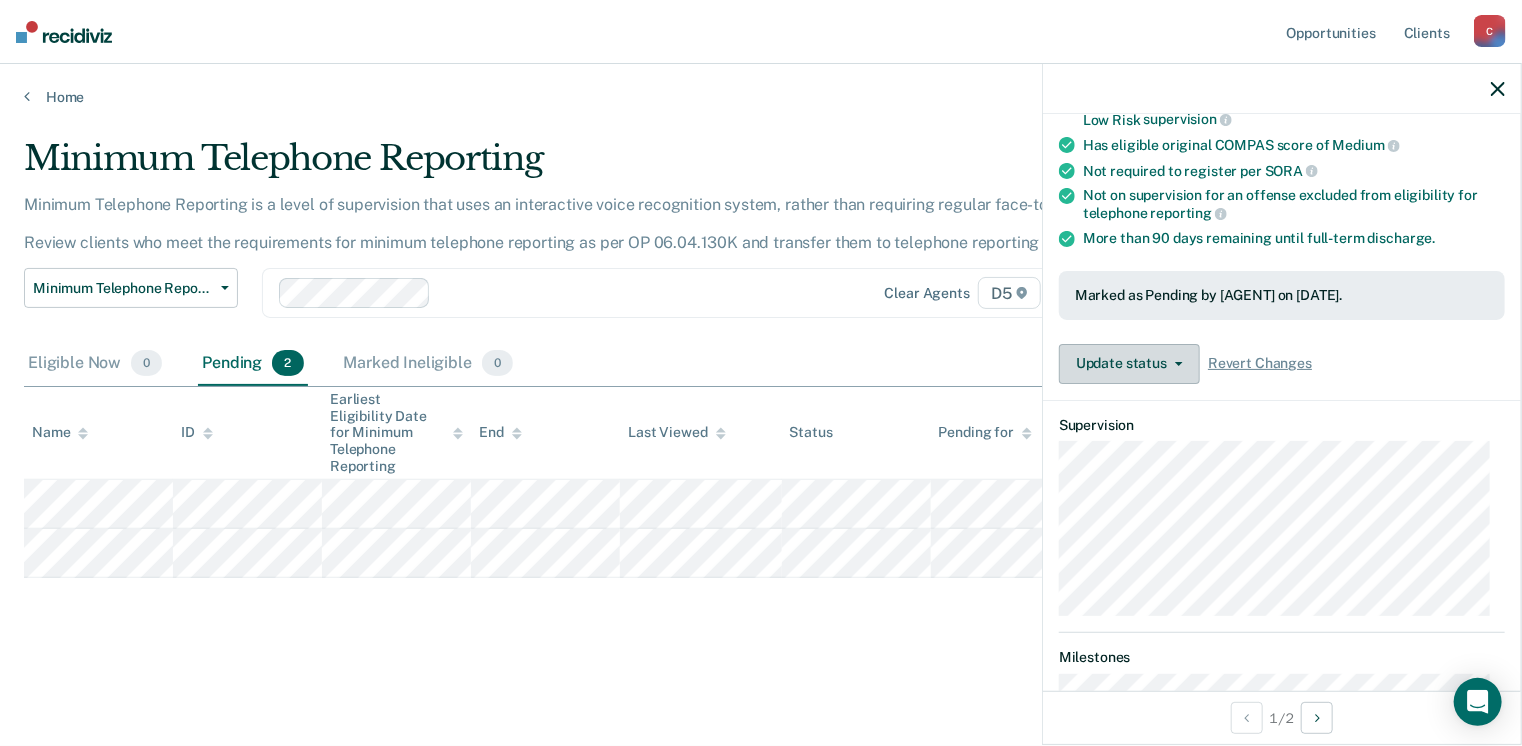 click on "Update status" at bounding box center (1129, 364) 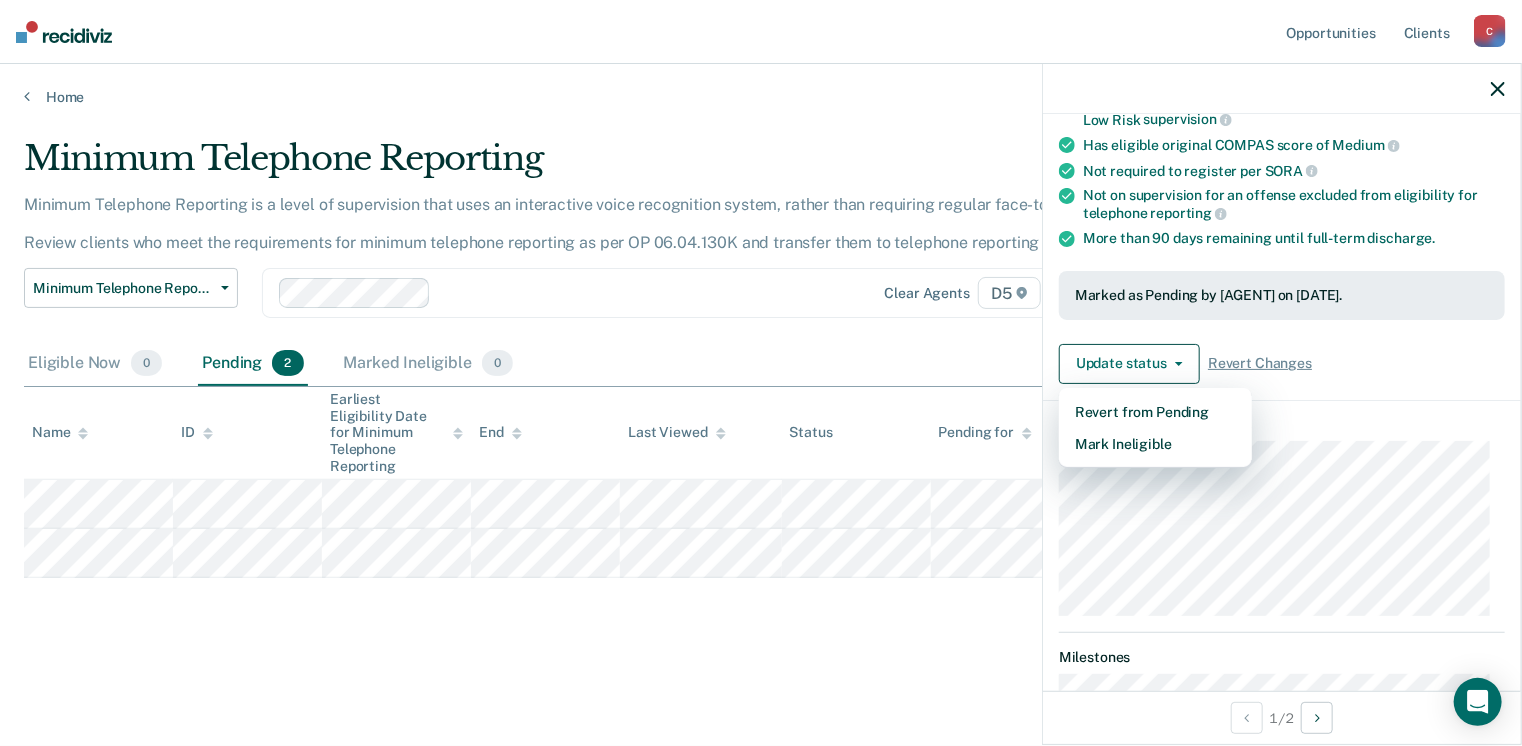 click on "Update status Revert from Pending Mark Ineligible Revert Changes" at bounding box center (1282, 364) 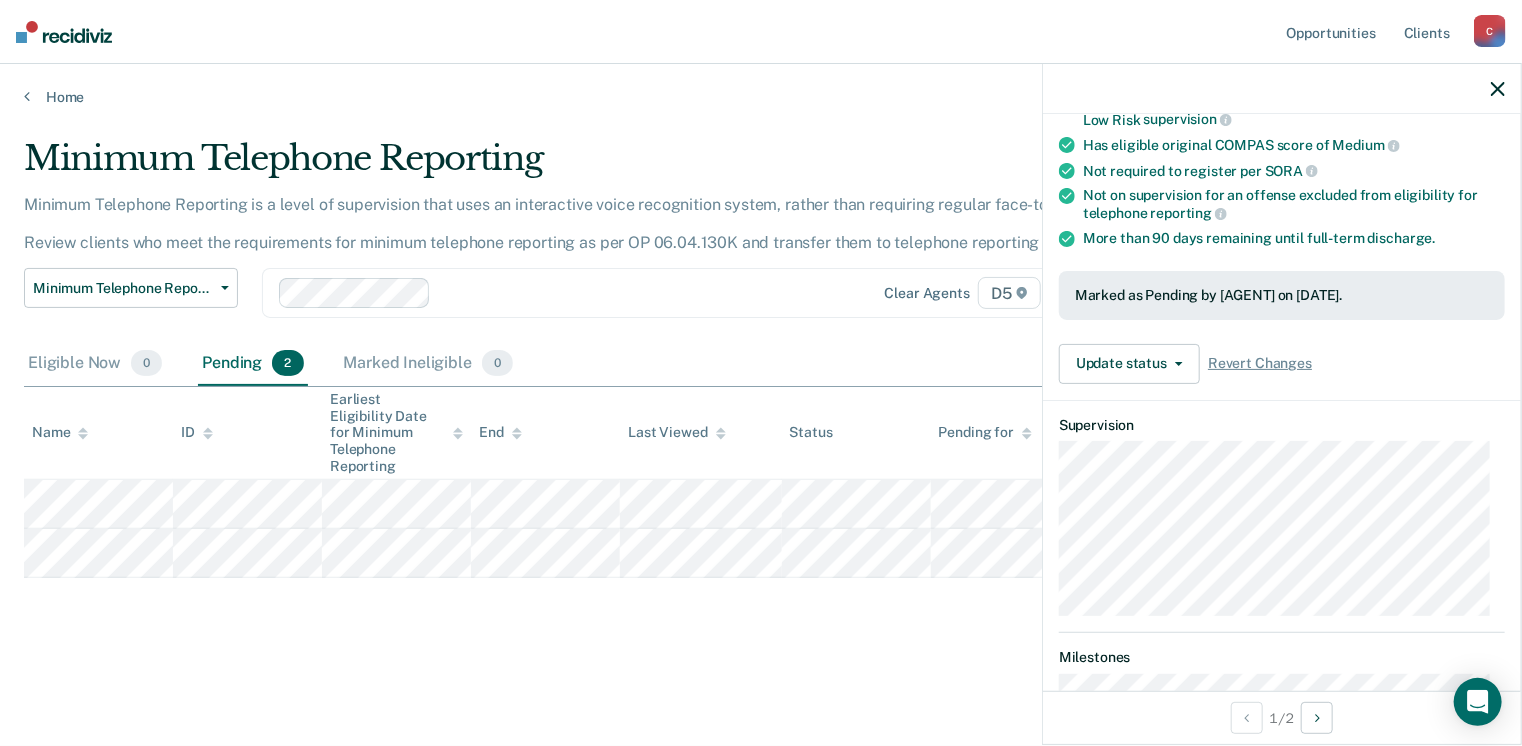 drag, startPoint x: 736, startPoint y: 641, endPoint x: 792, endPoint y: 628, distance: 57.48913 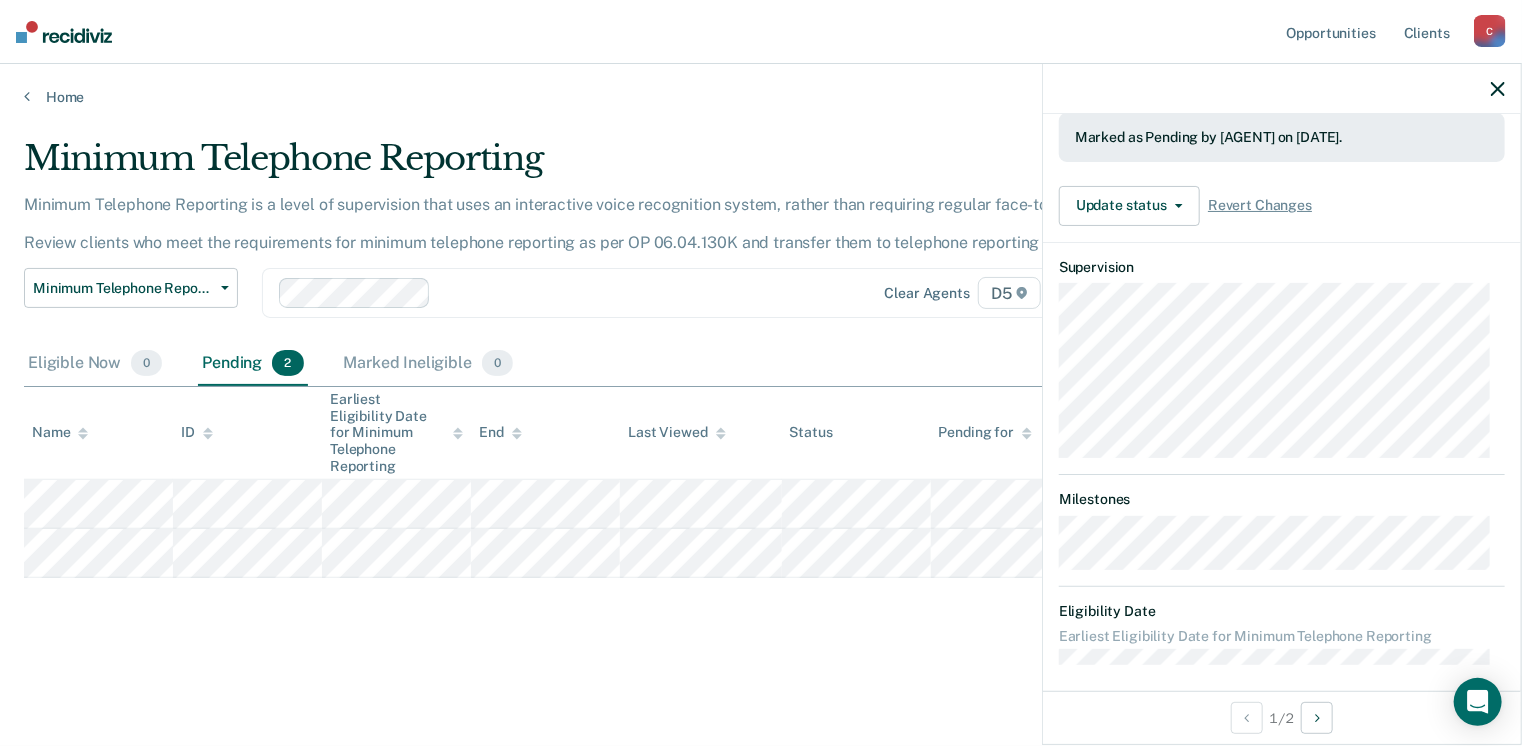 scroll, scrollTop: 382, scrollLeft: 0, axis: vertical 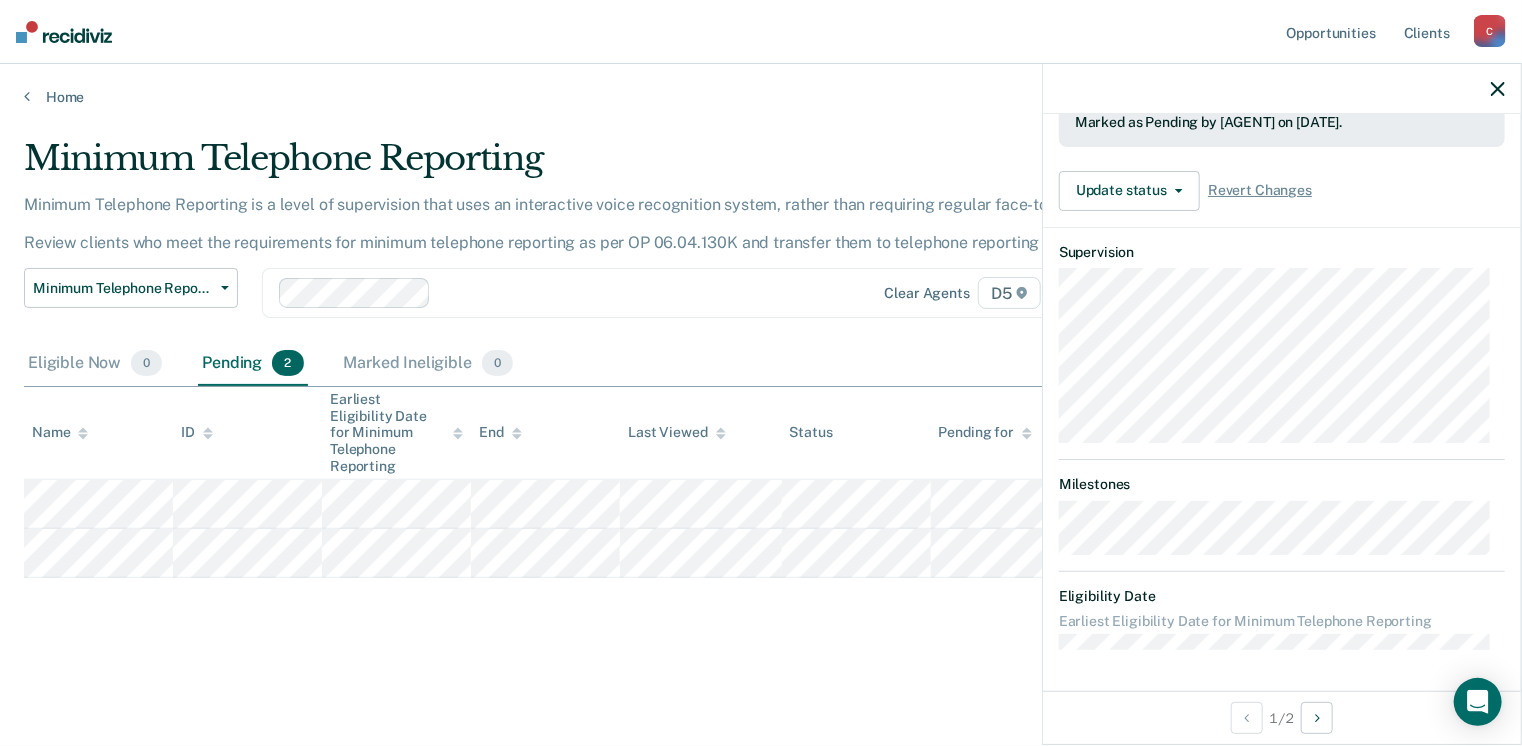 click on "Minimum Telephone Reporting Minimum Telephone Reporting is a level of supervision that uses an interactive voice recognition system, rather than requiring regular face-to-face contacts. Review clients who meet the requirements for minimum telephone reporting as per OP [NUMBER].[NUMBER].[NUMBER][LETTER] and transfer them to telephone reporting in COMS. Minimum Telephone Reporting Classification Review Early Discharge Minimum Telephone Reporting Overdue for Discharge Supervision Level Mismatch Clear agents [INITIALS][INITIALS] [NUMBER] Eligible Now [NUMBER] Pending [NUMBER] Marked Ineligible [NUMBER] To pick up a draggable item, press the space bar. While dragging, use the arrow keys to move the item. Press space again to drop the item in its new position, or press escape to cancel. Name ID Earliest Eligibility Date for Minimum Telephone Reporting End Last Viewed Status Pending for Assigned to" at bounding box center [761, 399] 